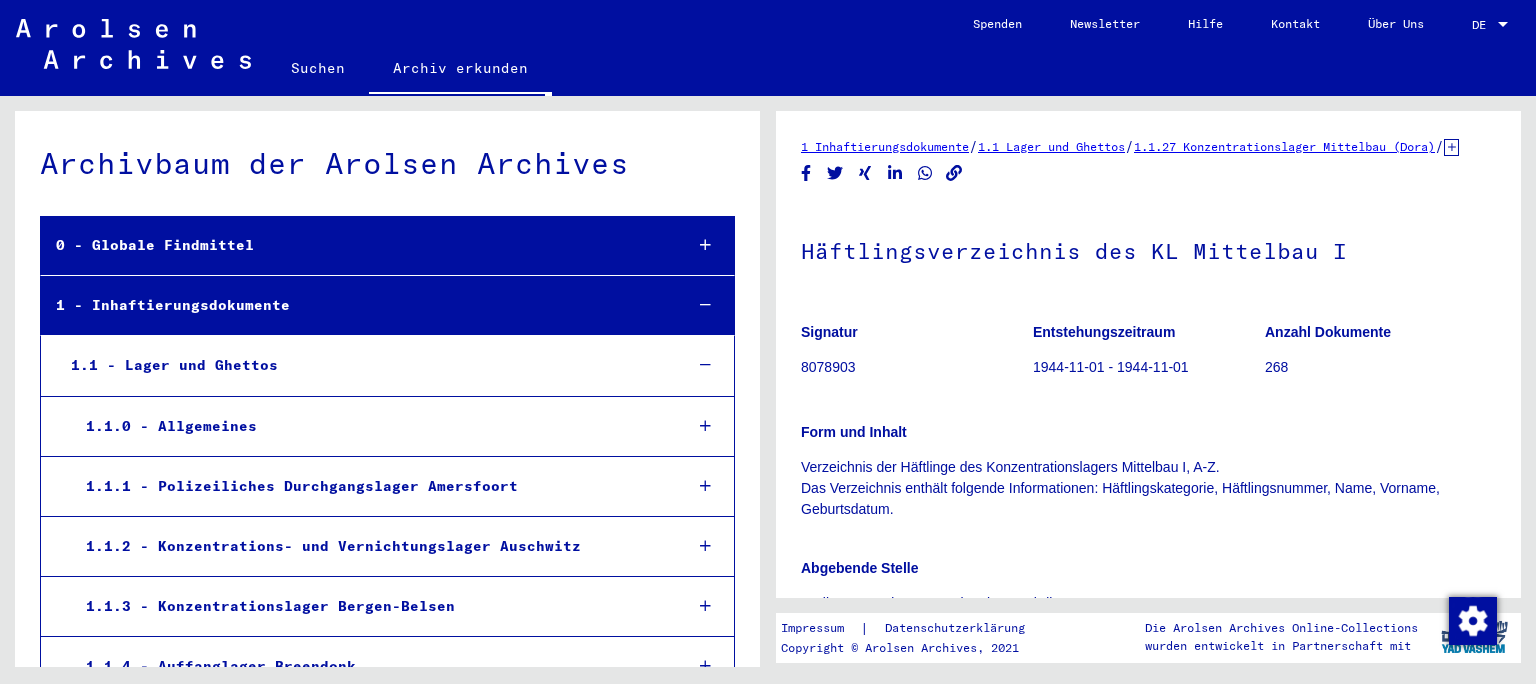 scroll, scrollTop: 0, scrollLeft: 0, axis: both 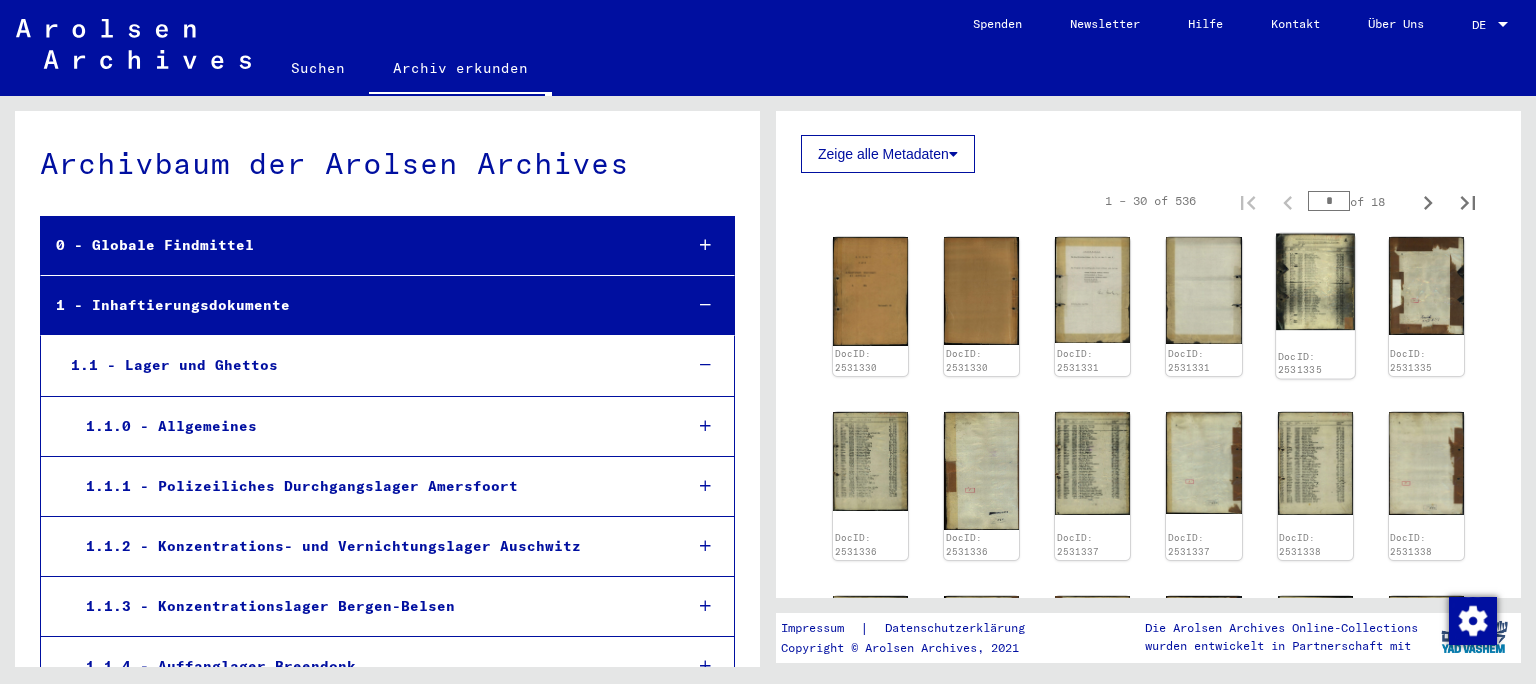 click 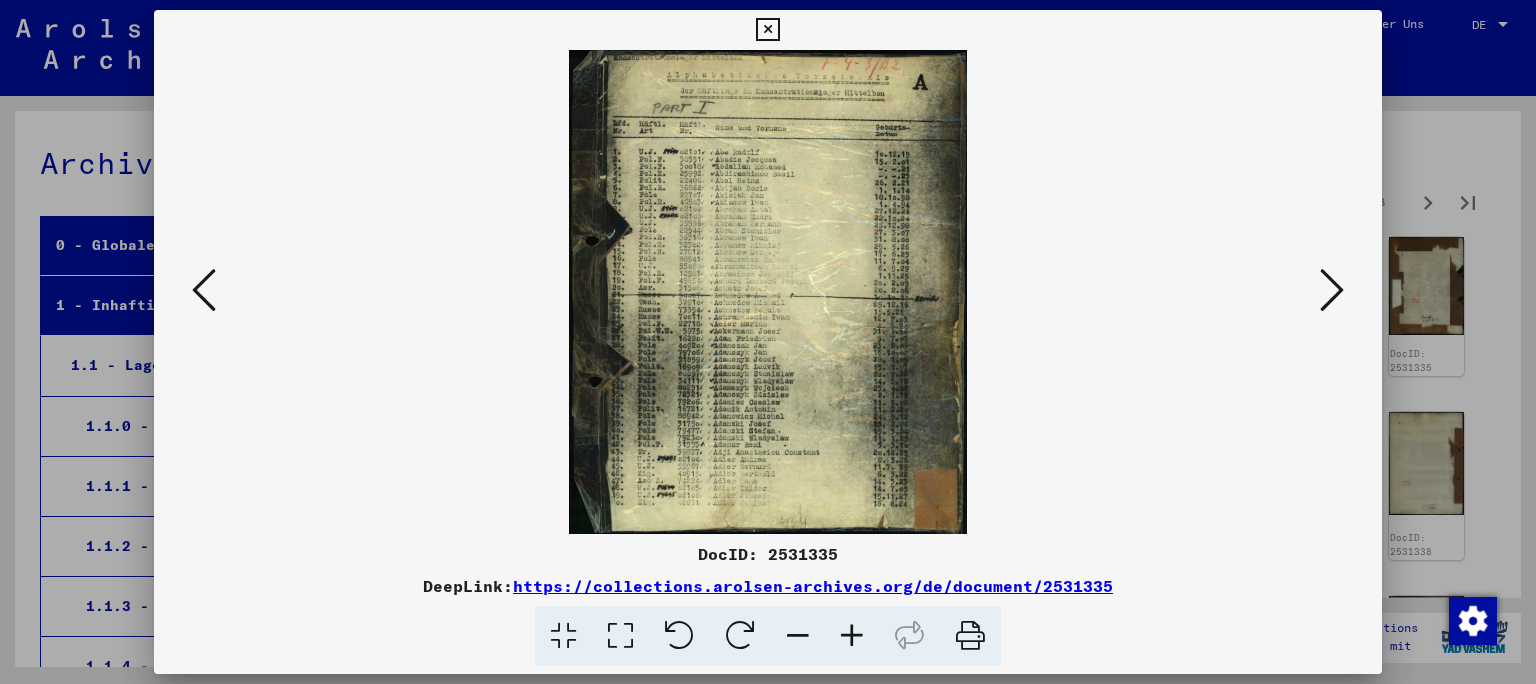 click at bounding box center [768, 342] 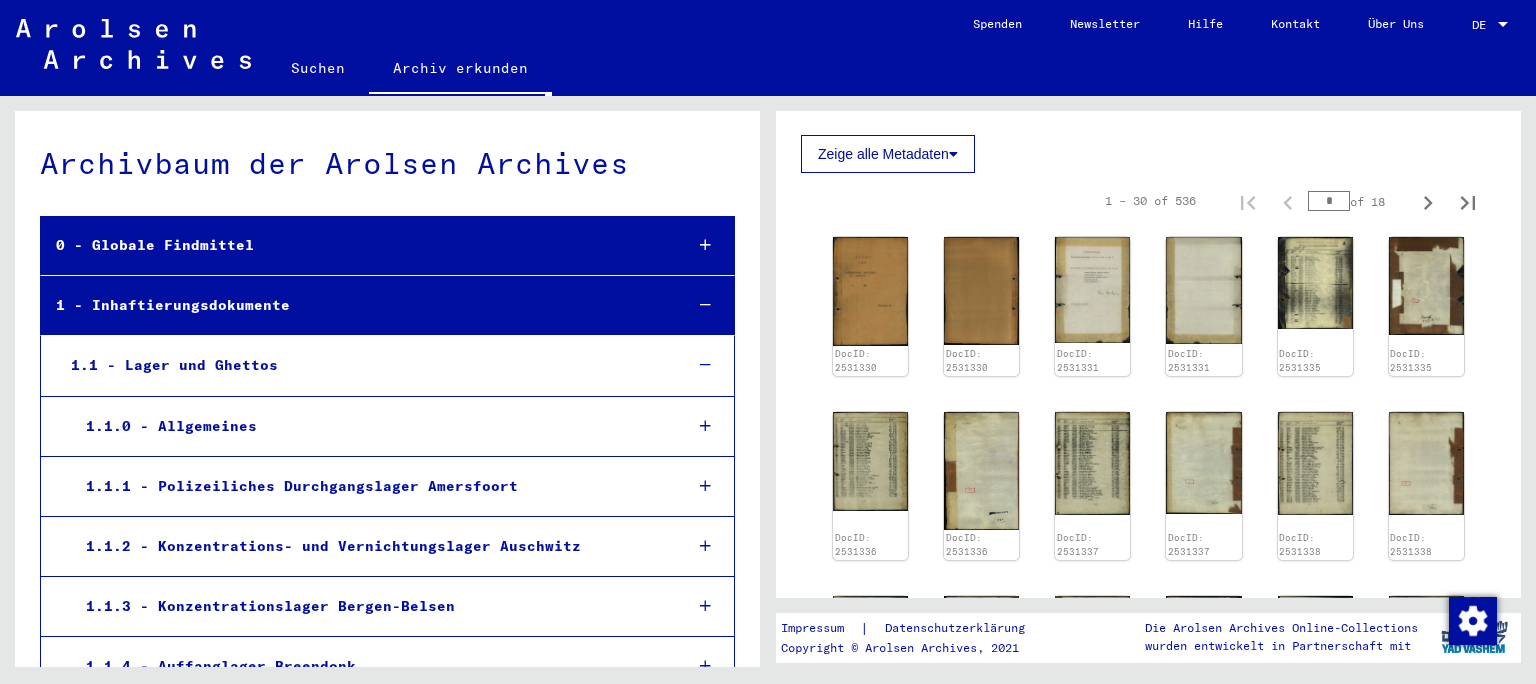 click on "*" at bounding box center [1329, 201] 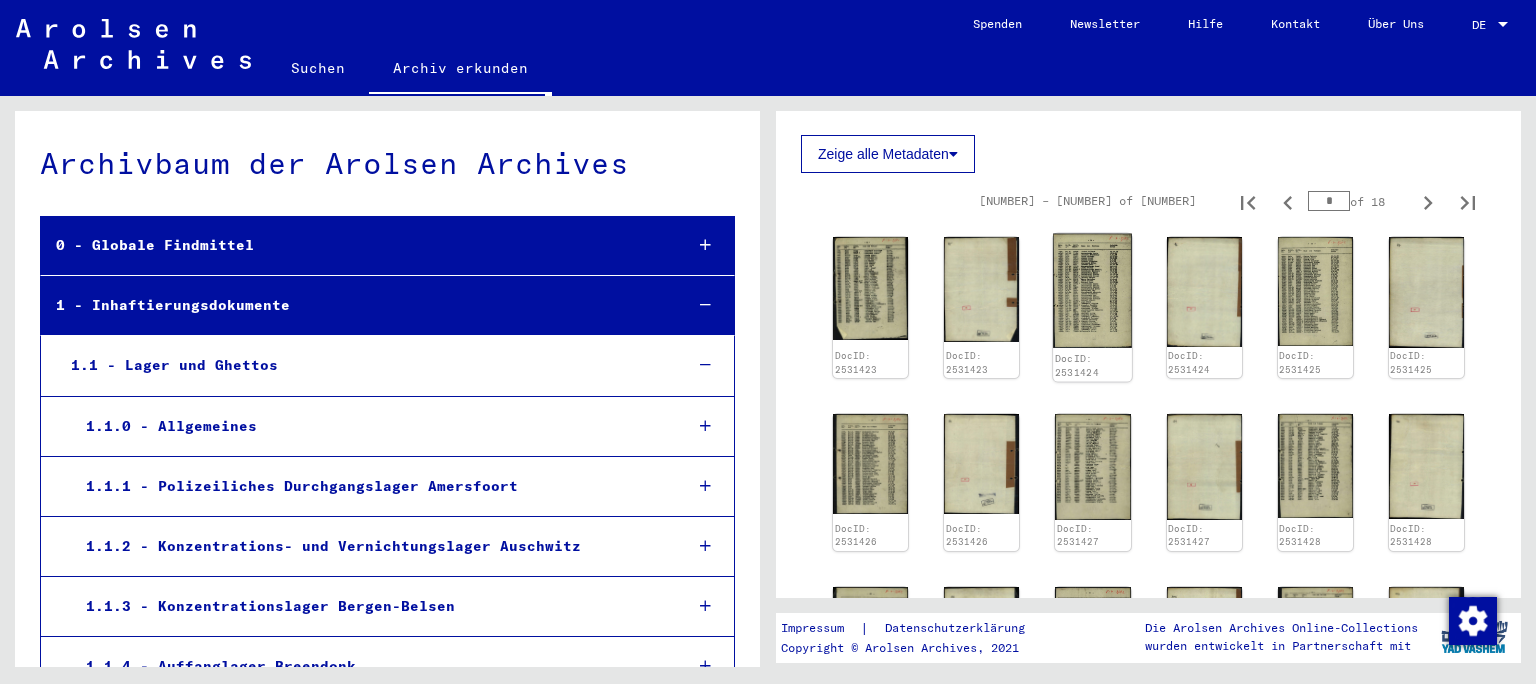 click 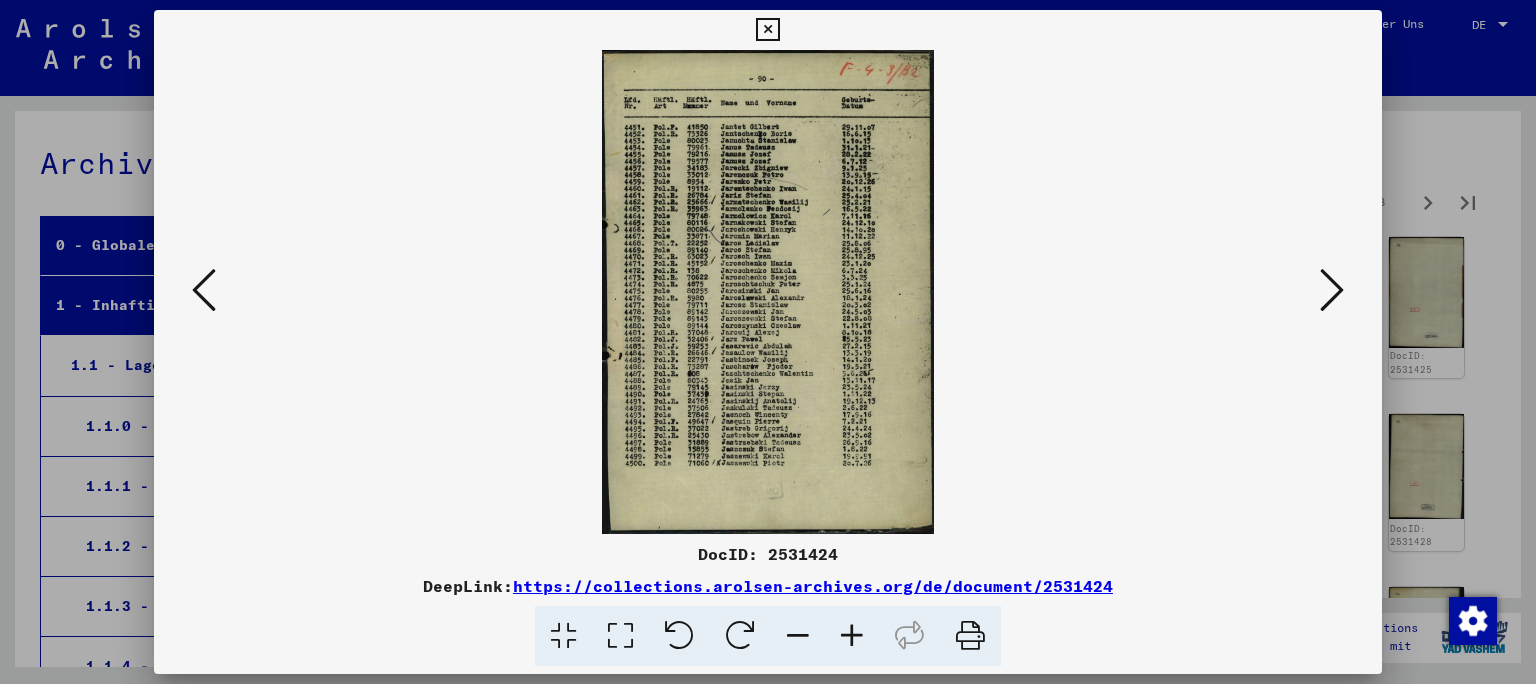 click at bounding box center (768, 342) 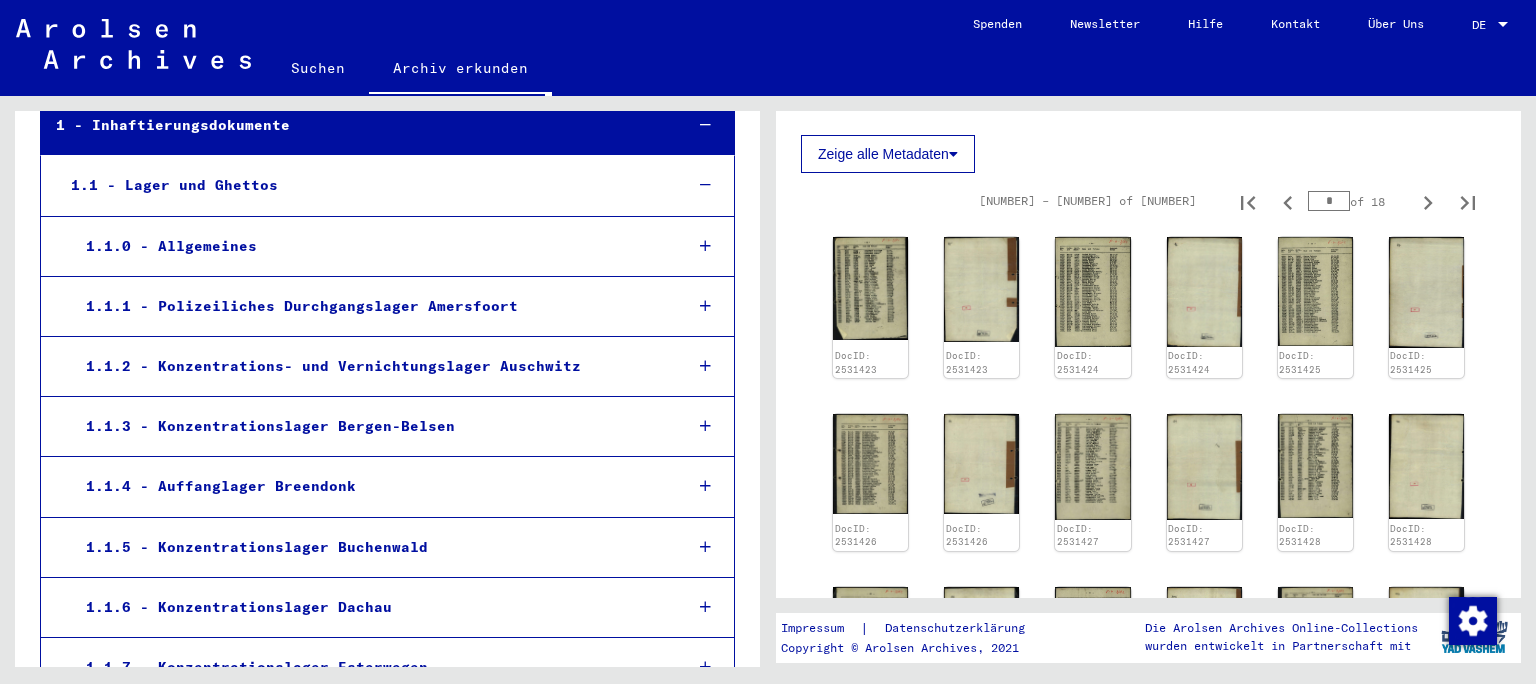 scroll, scrollTop: 210, scrollLeft: 0, axis: vertical 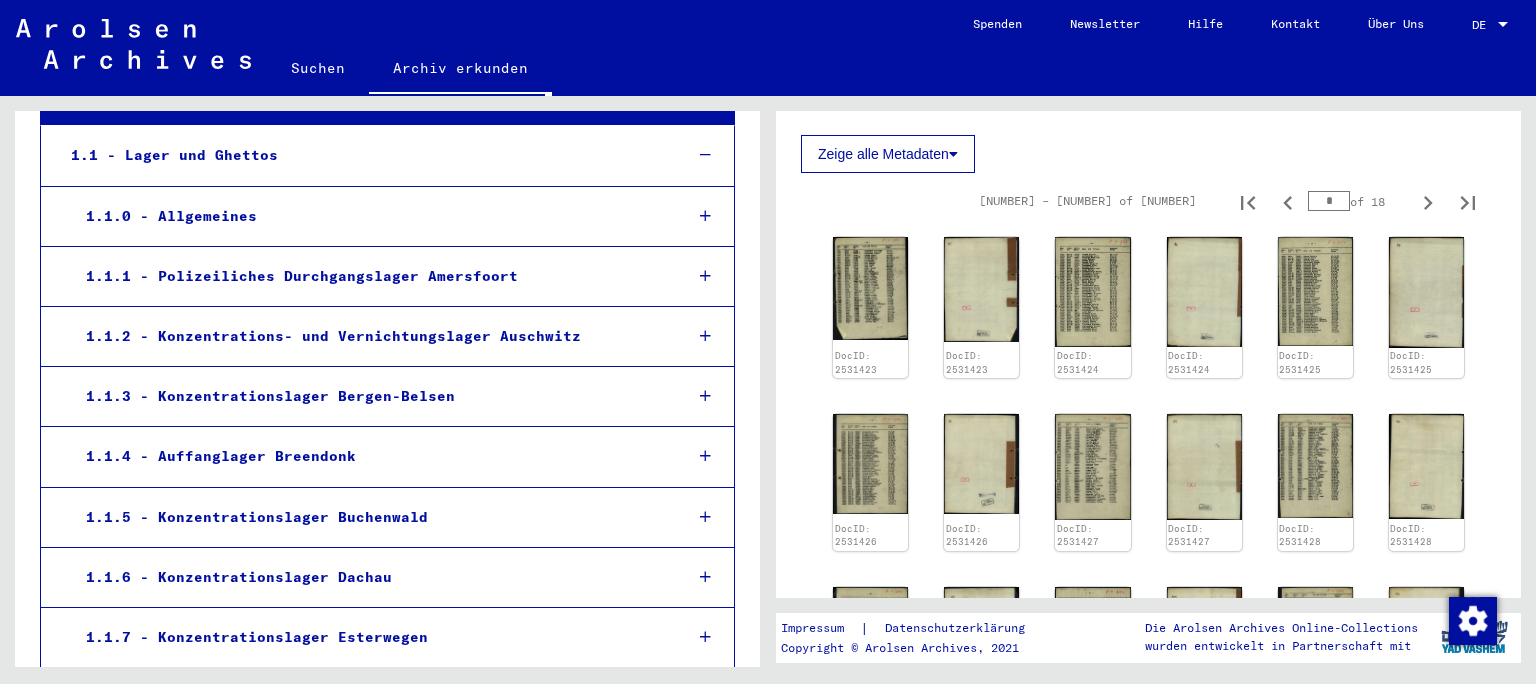 click on "1.1.5 - Konzentrationslager Buchenwald" at bounding box center (368, 517) 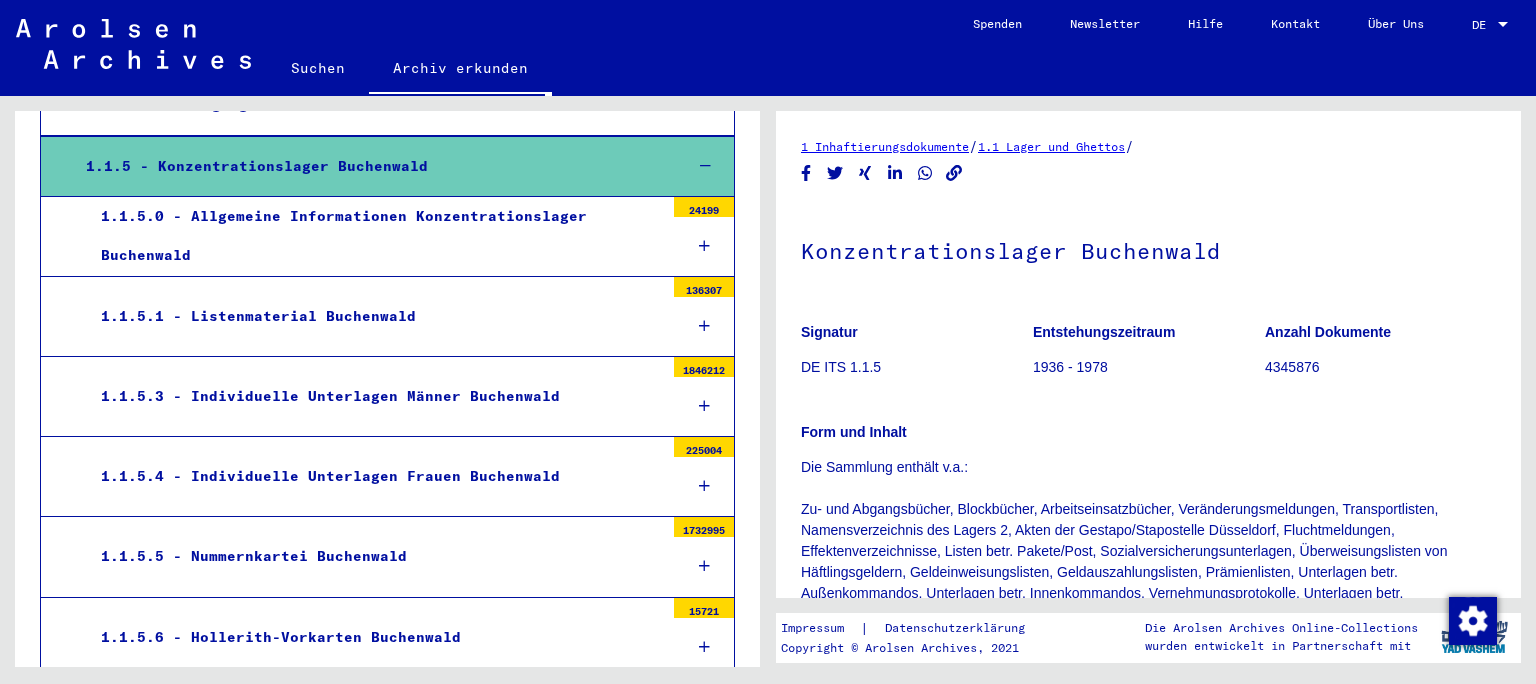 scroll, scrollTop: 559, scrollLeft: 0, axis: vertical 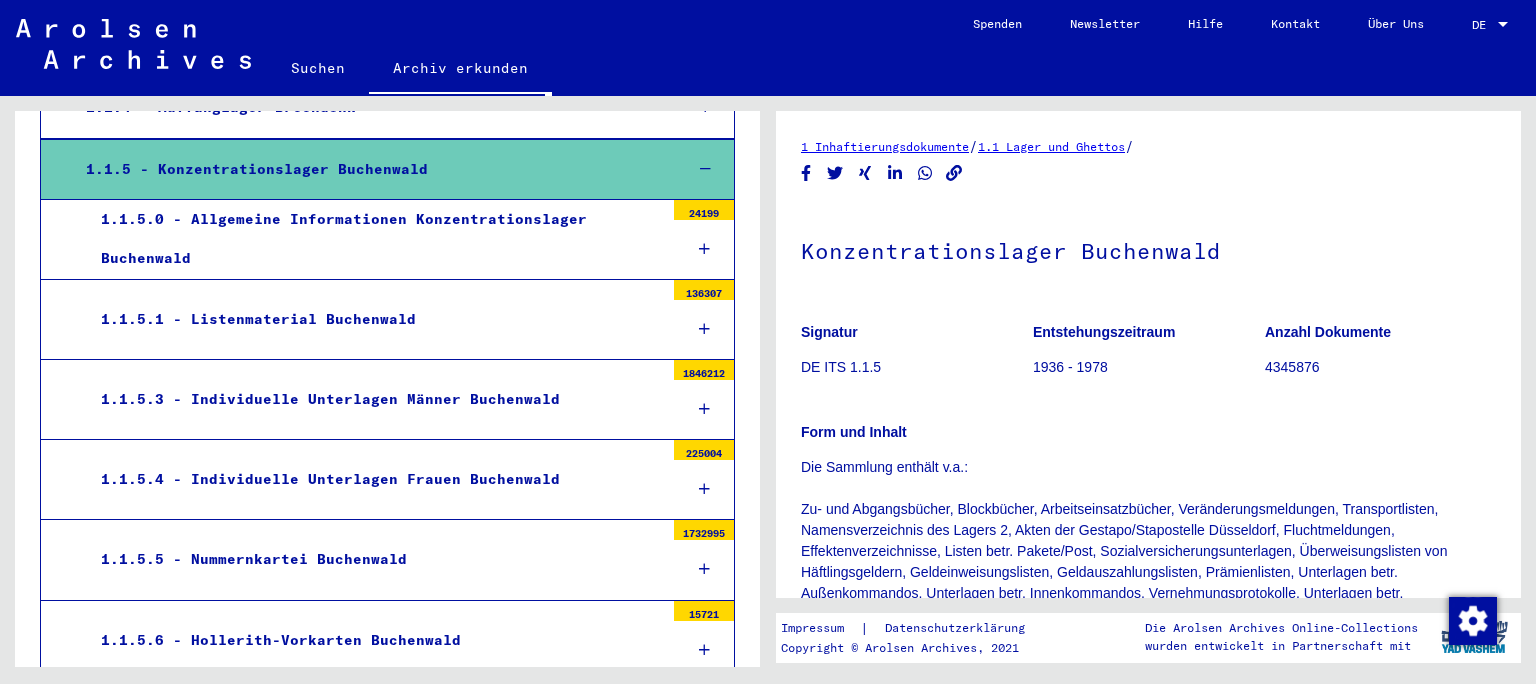 click on "1.1.5.1 - Listenmaterial Buchenwald" at bounding box center (375, 319) 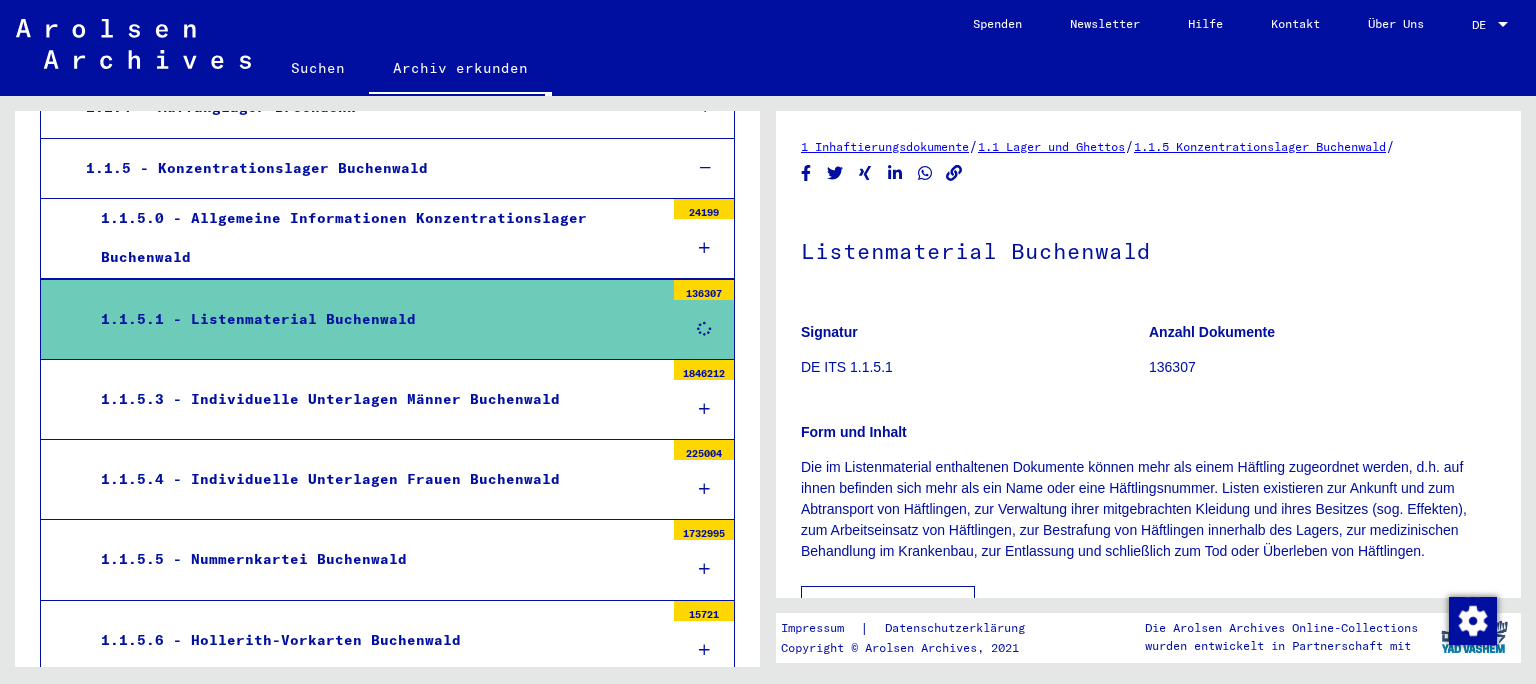 scroll, scrollTop: 942, scrollLeft: 0, axis: vertical 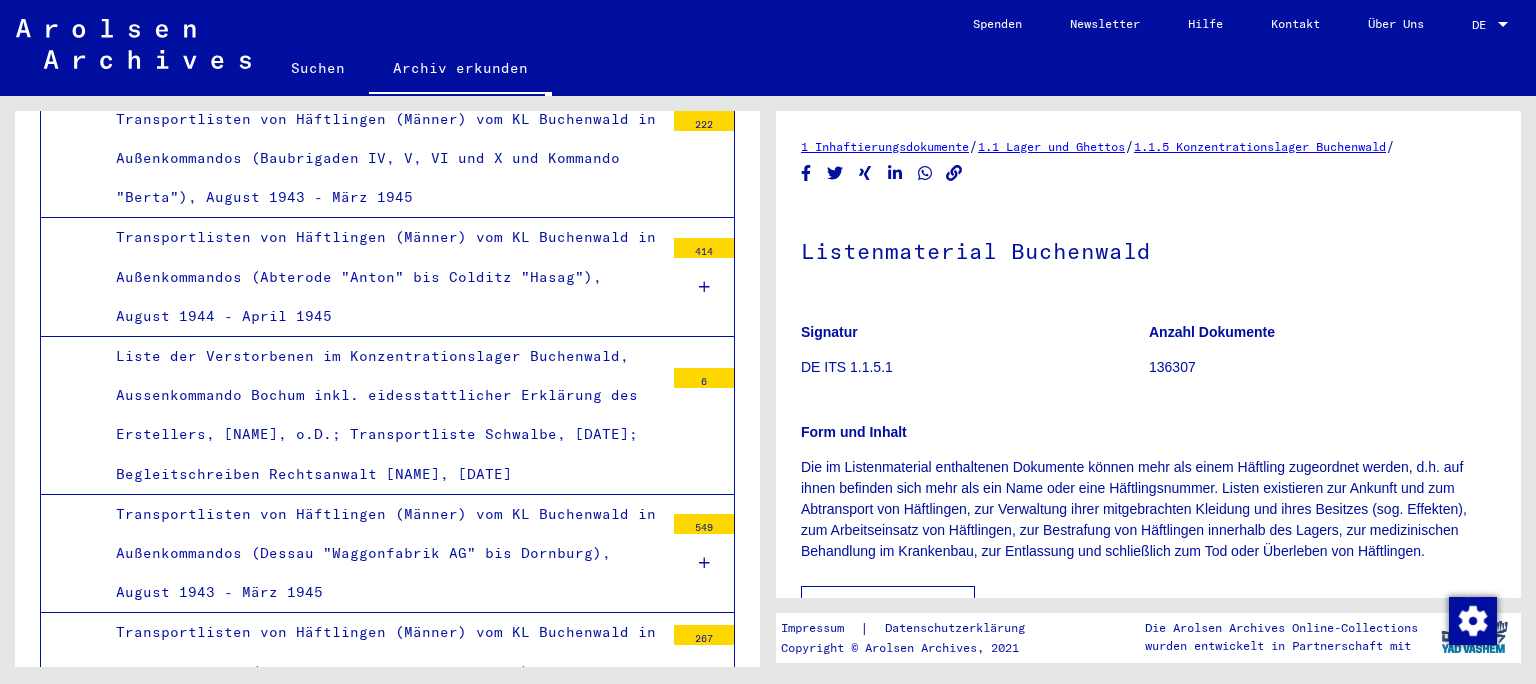 click on "Transportlisten von Häftlingen (Männer) vom KL Buchenwald in      Außenkommandos (Dessau "Waggonfabrik AG" bis Dornburg), August 1943 - März      1945" at bounding box center [382, 554] 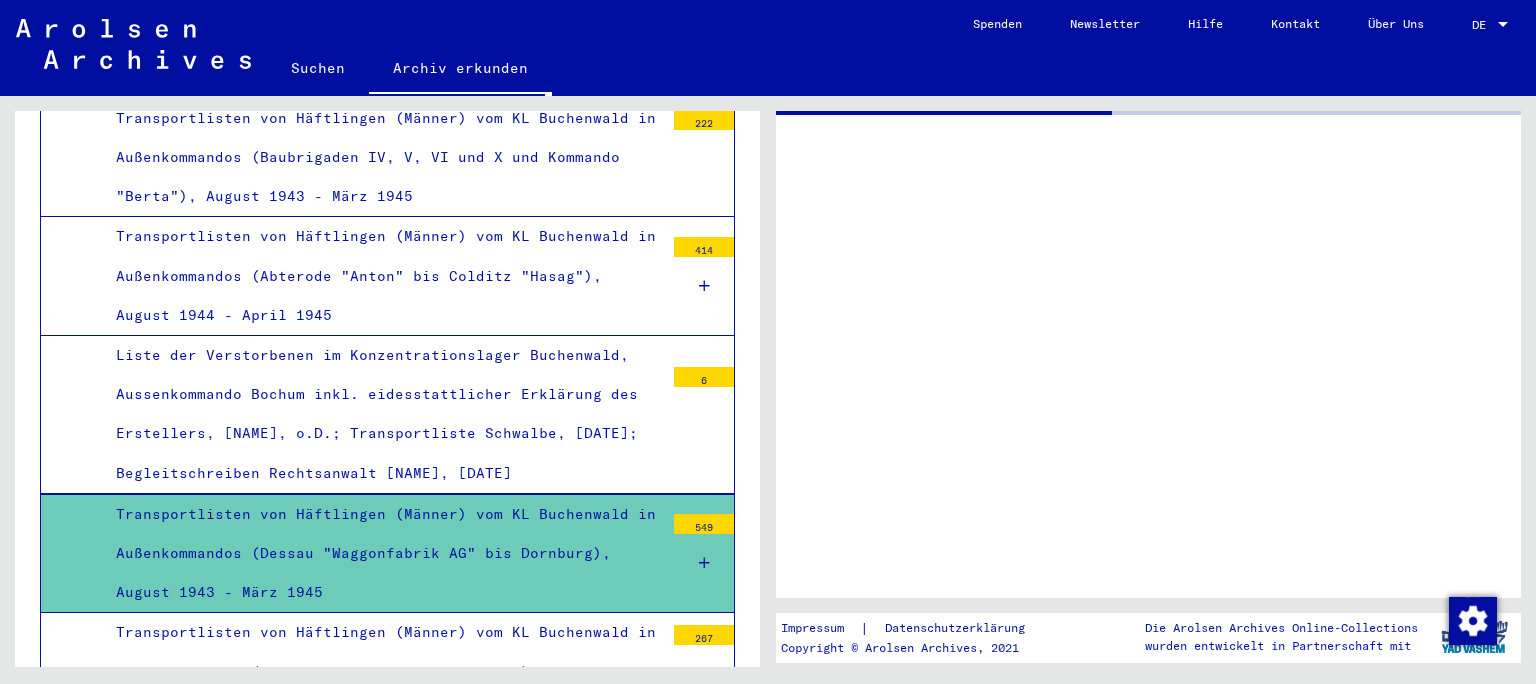 scroll, scrollTop: 9945, scrollLeft: 0, axis: vertical 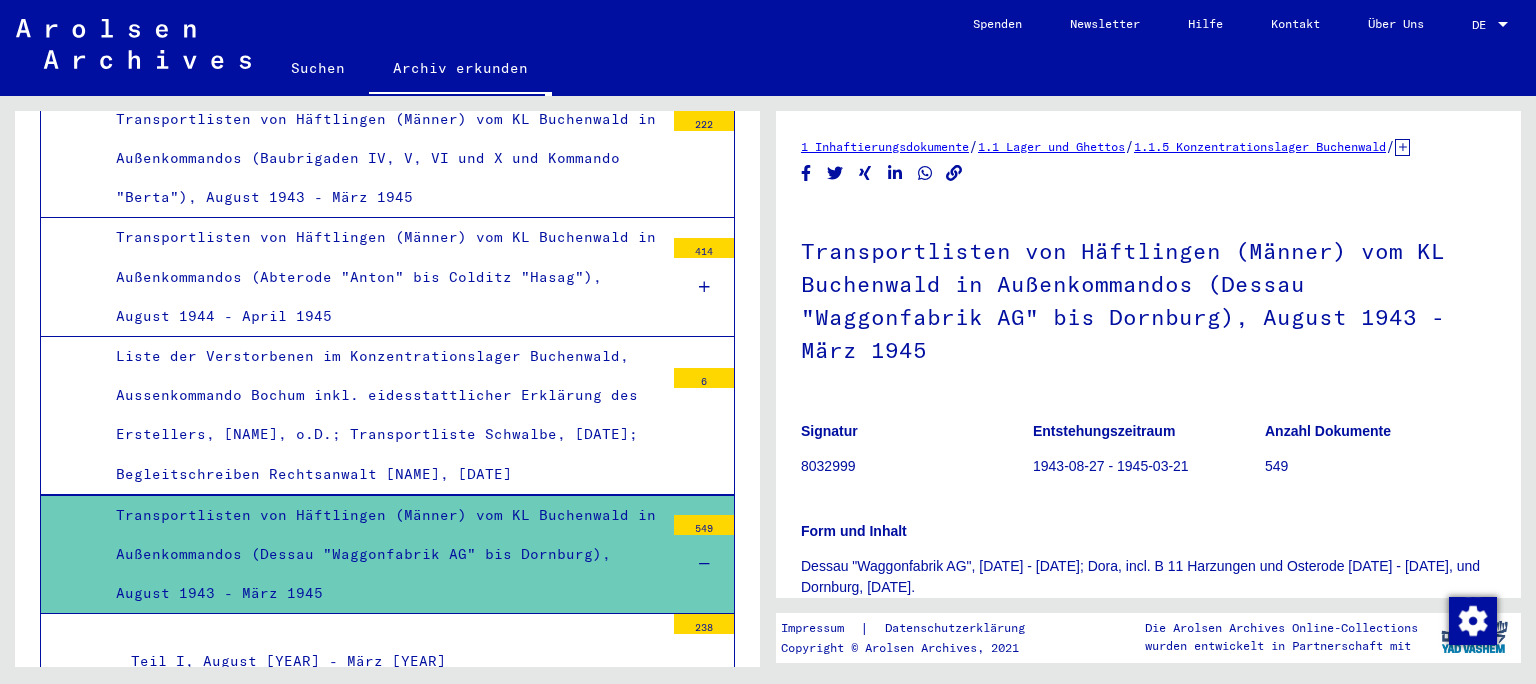 click on "Teil II, [YEAR] - [YEAR] [NUMBER]" at bounding box center (387, 759) 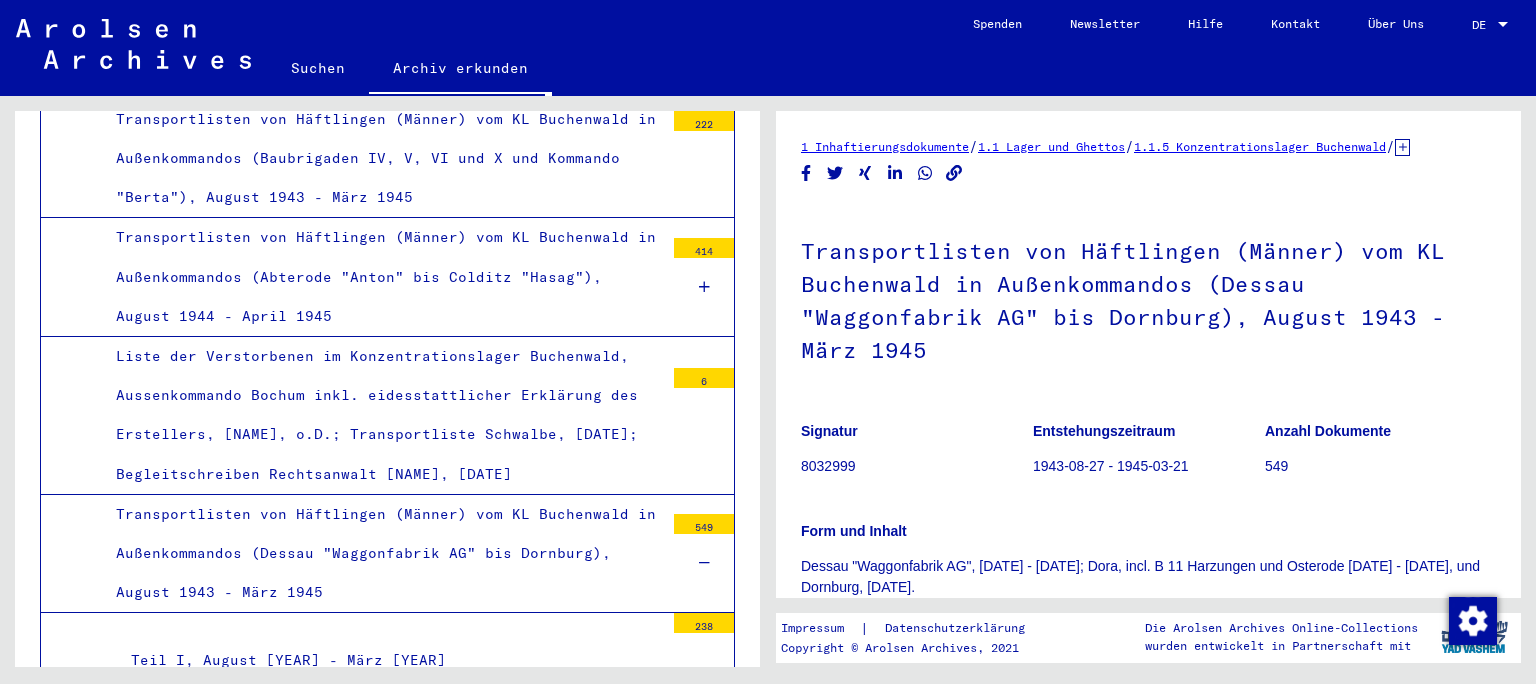scroll, scrollTop: 10106, scrollLeft: 0, axis: vertical 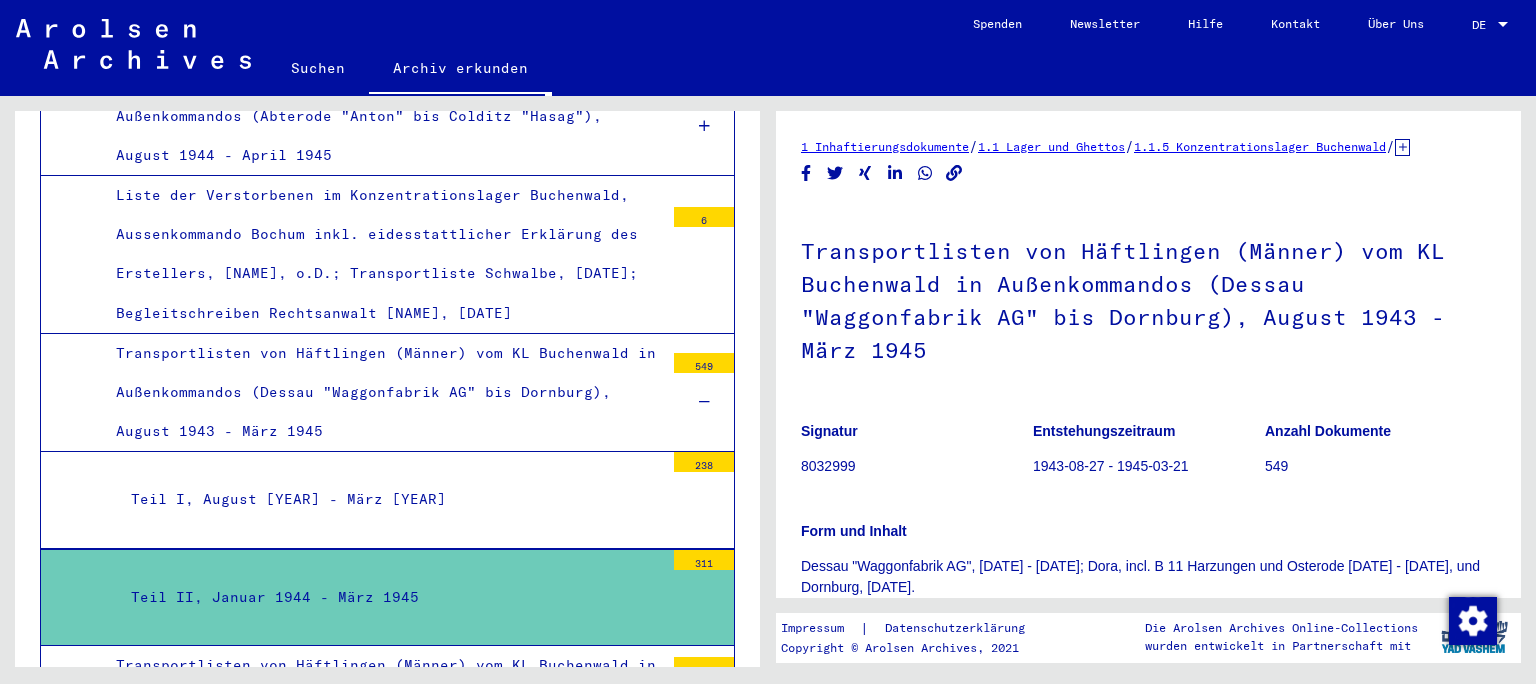 click on "Teil II, Januar 1944 - März 1945" at bounding box center (390, 597) 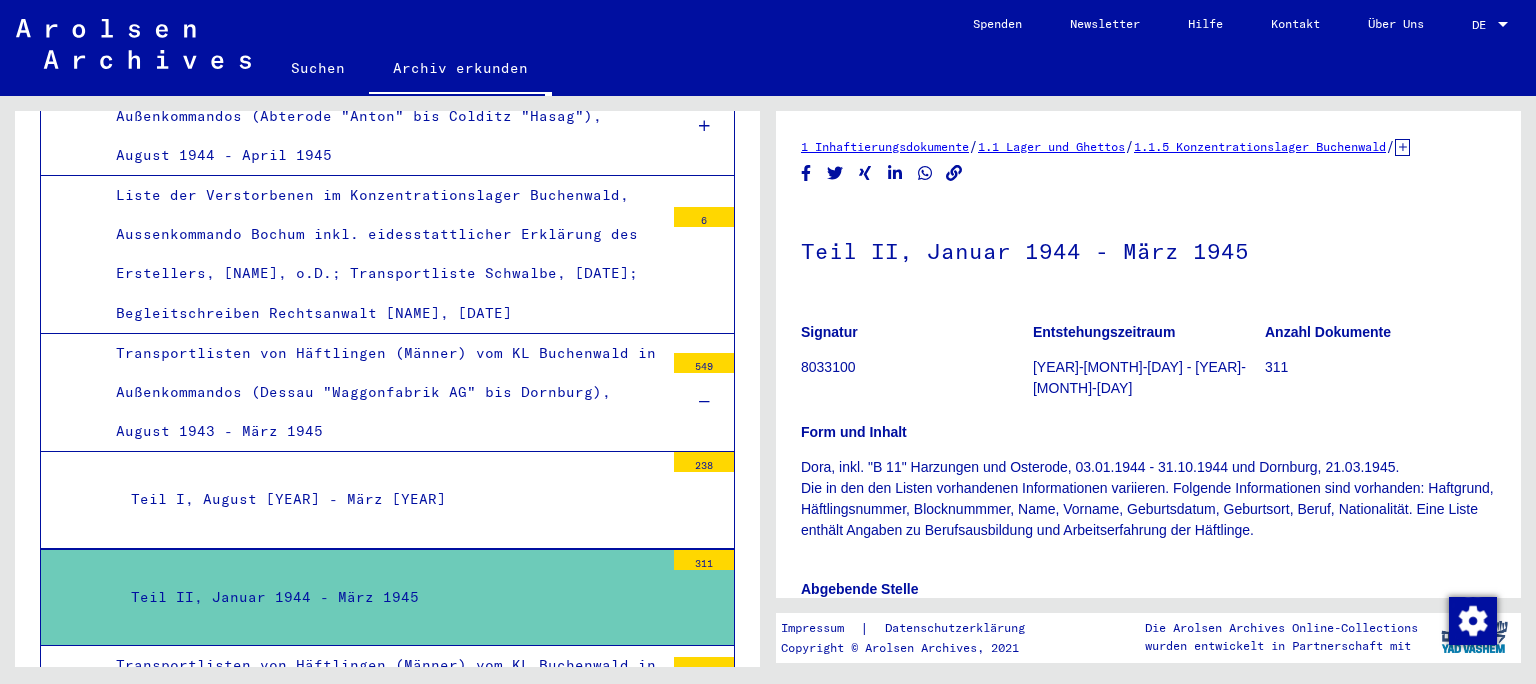 scroll, scrollTop: 350, scrollLeft: 0, axis: vertical 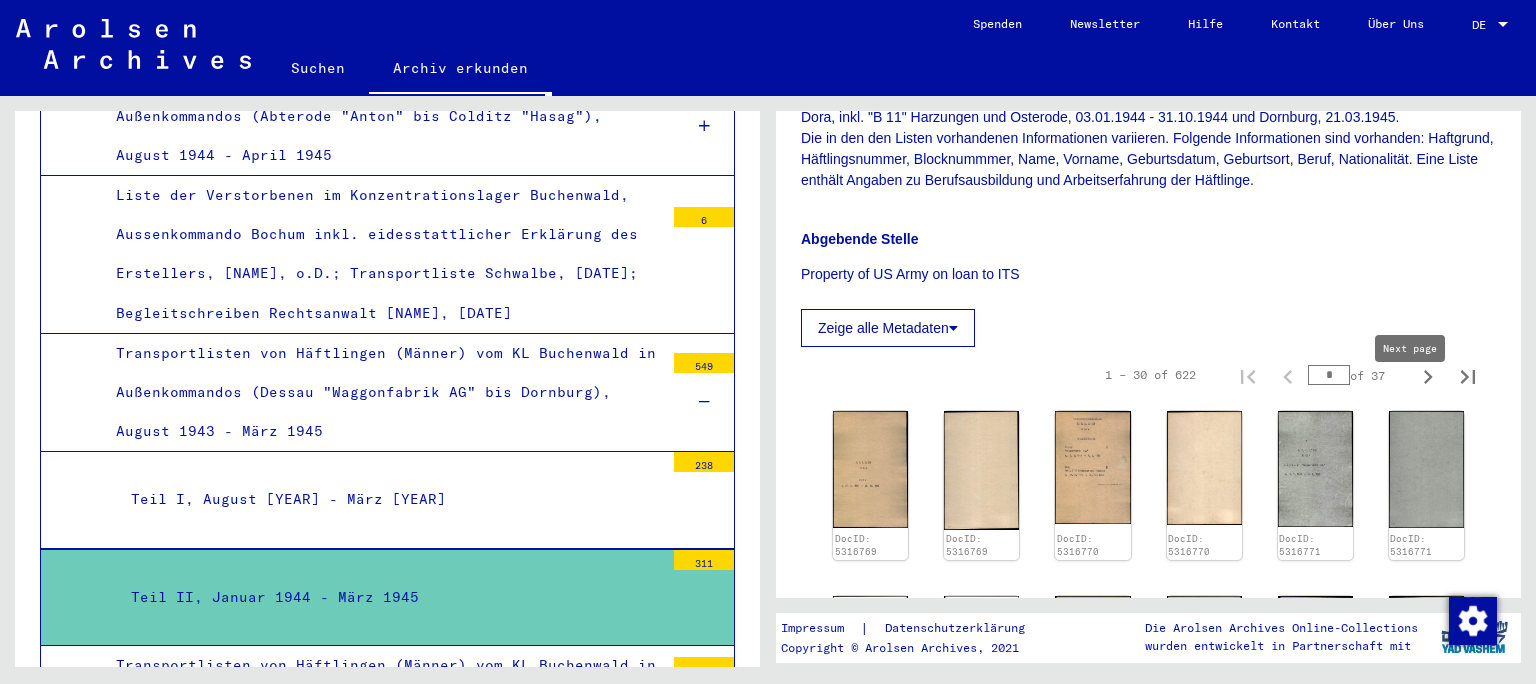 click 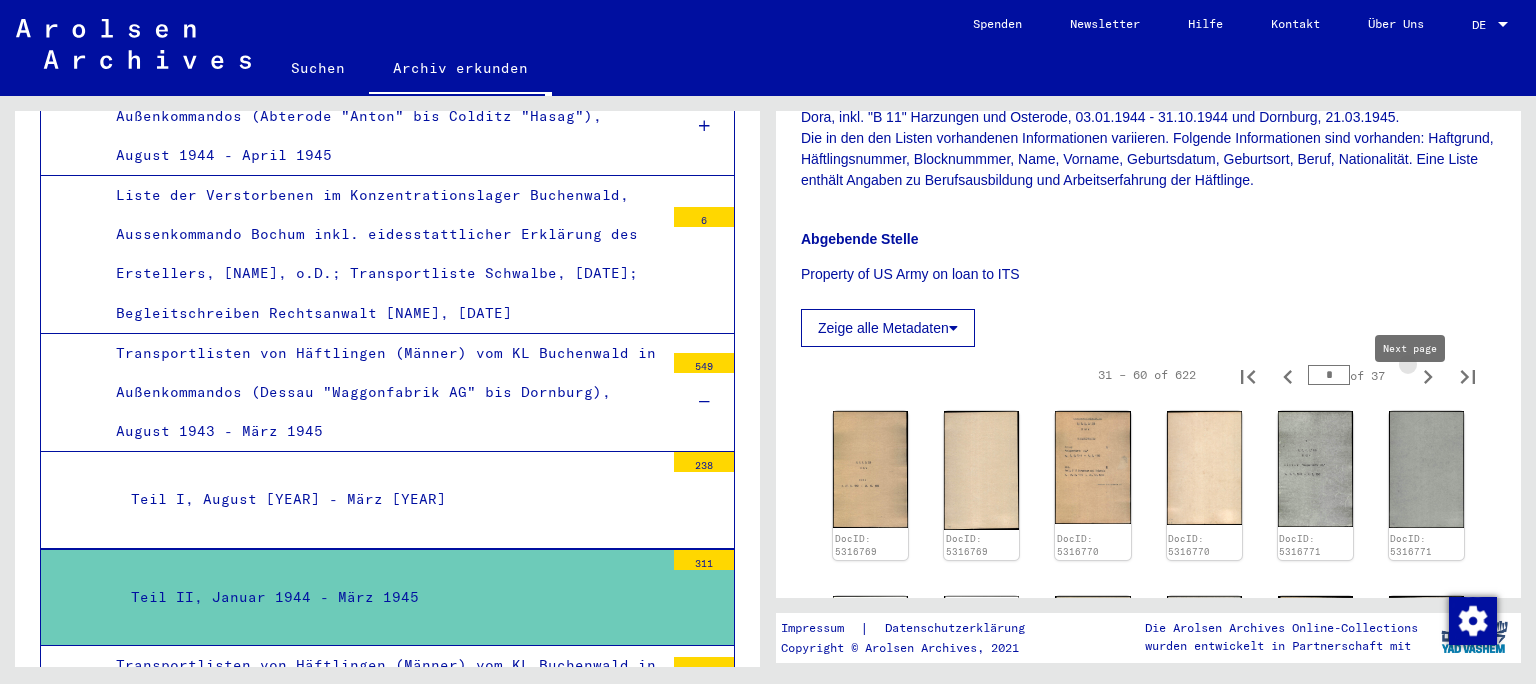 click 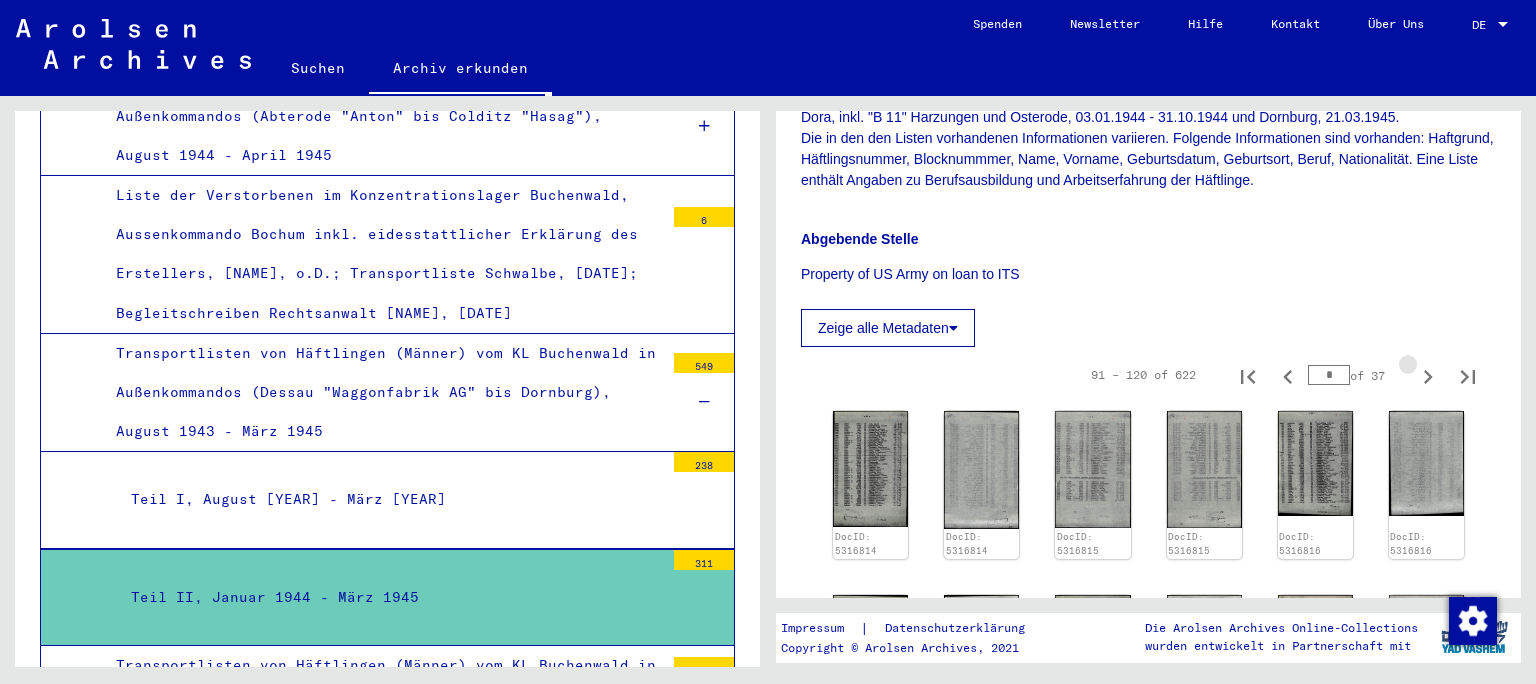 type on "*" 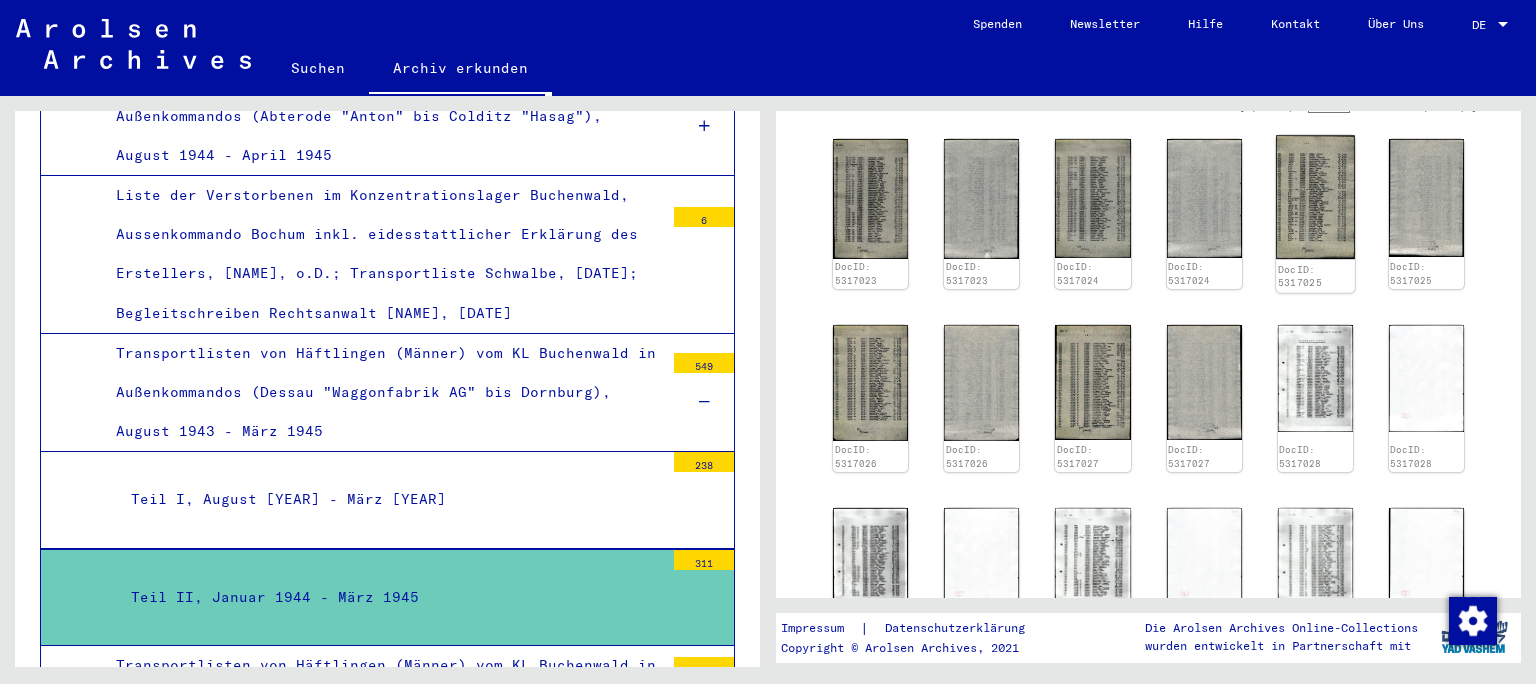 scroll, scrollTop: 648, scrollLeft: 0, axis: vertical 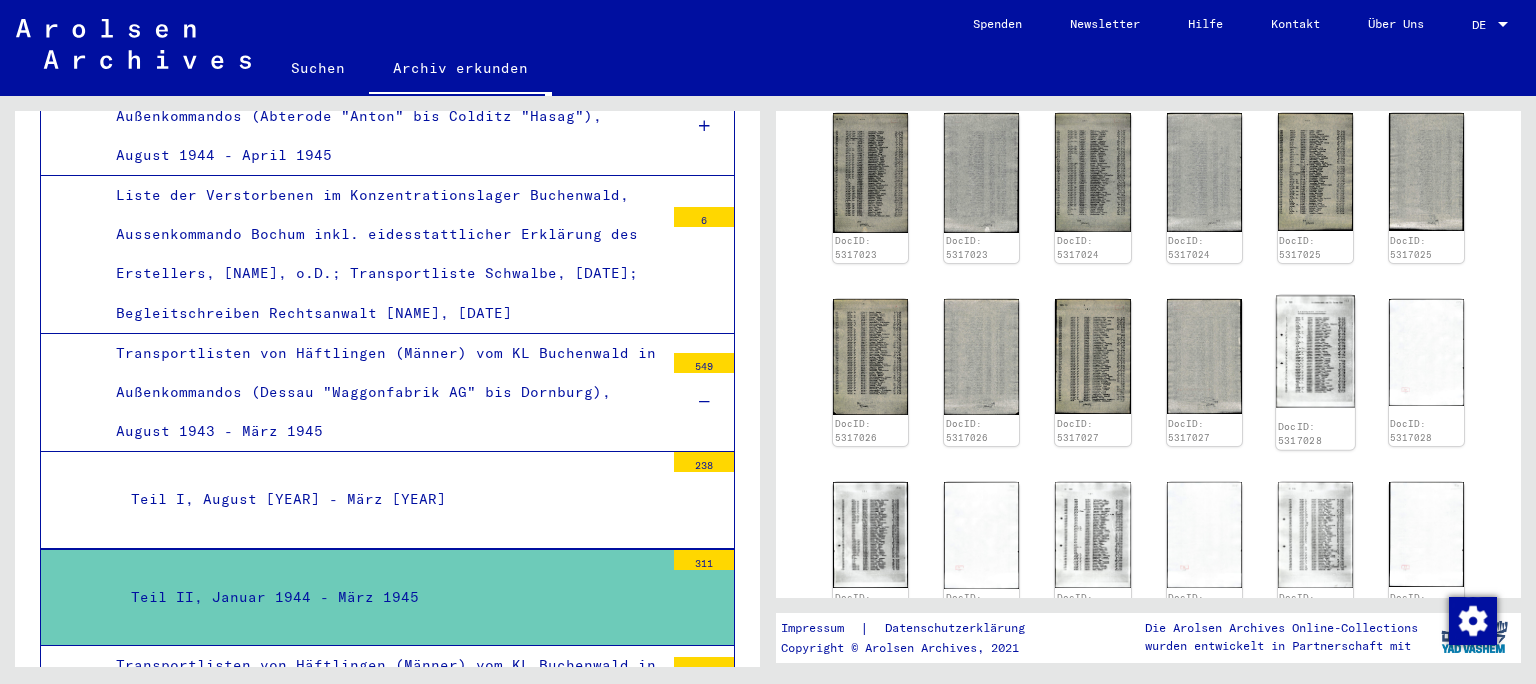 click 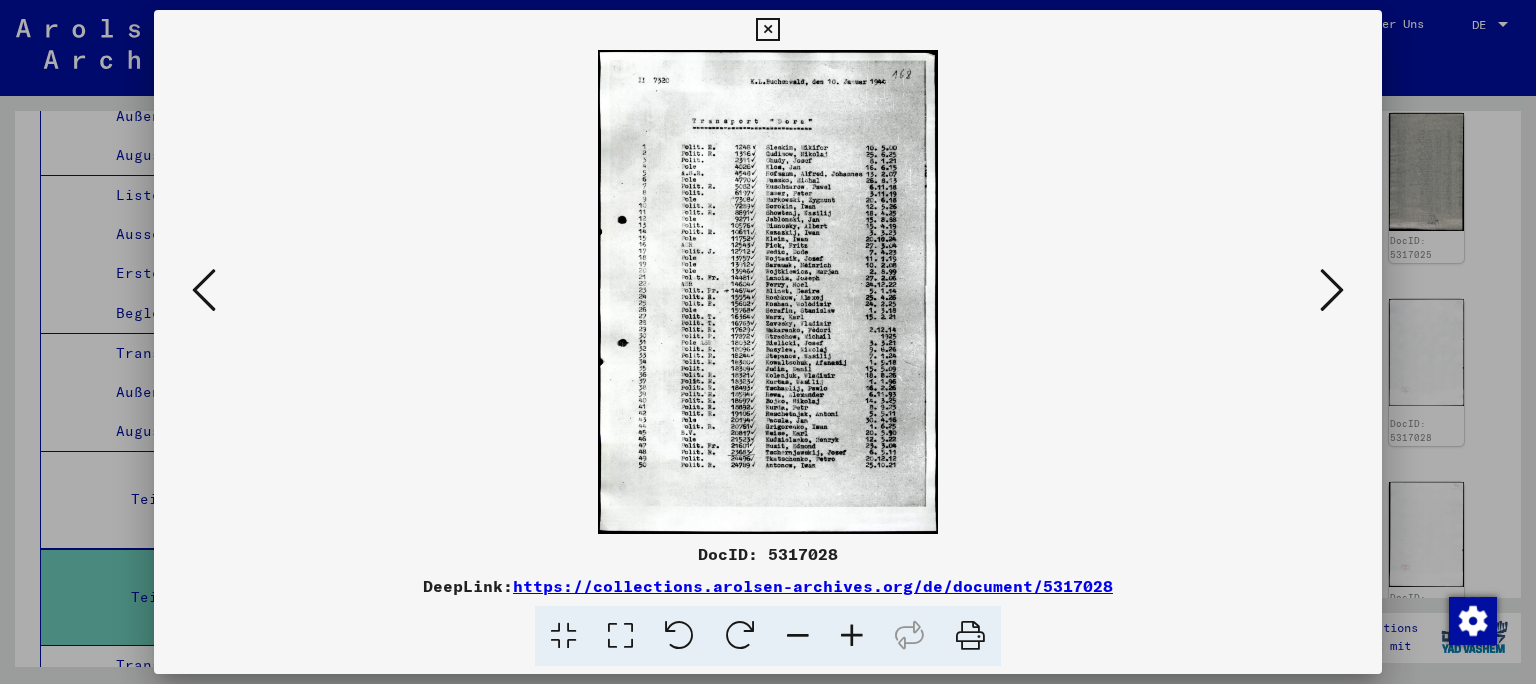 scroll, scrollTop: 10106, scrollLeft: 0, axis: vertical 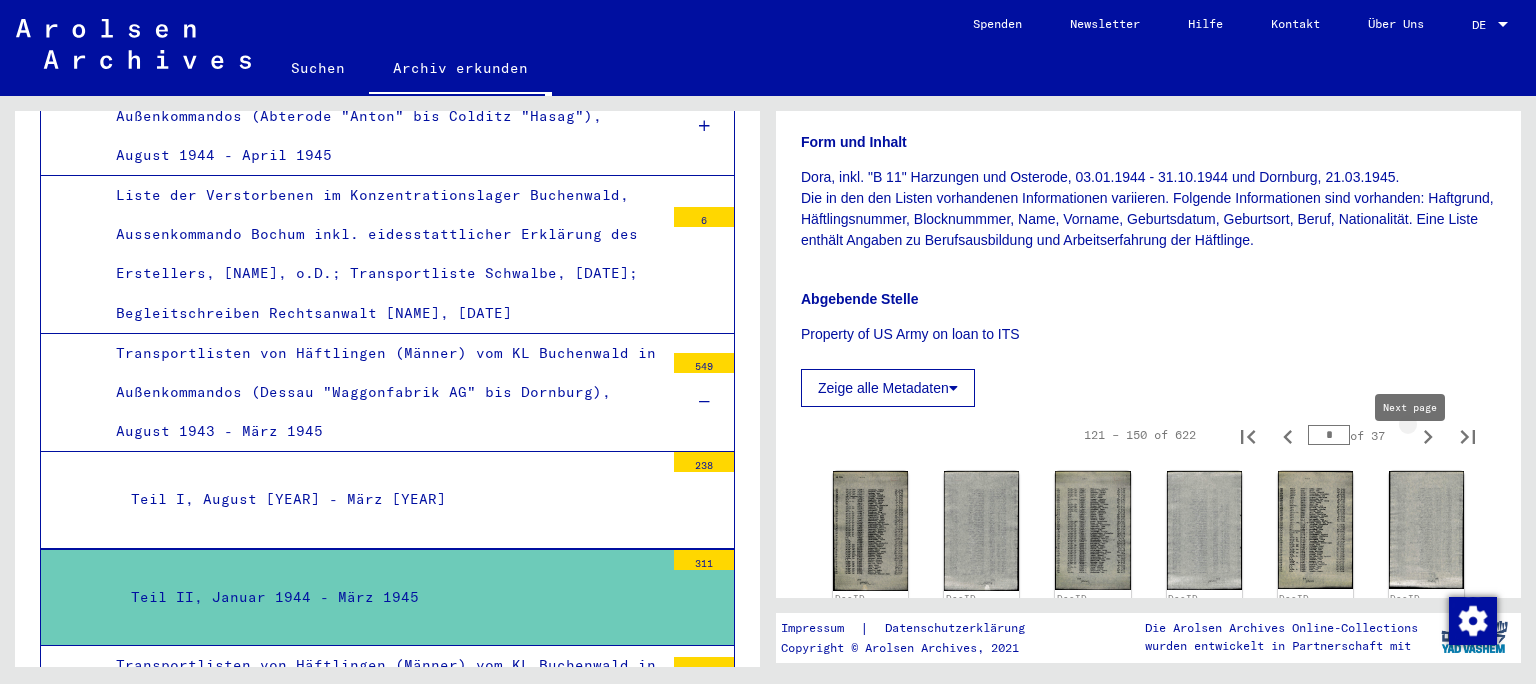 click 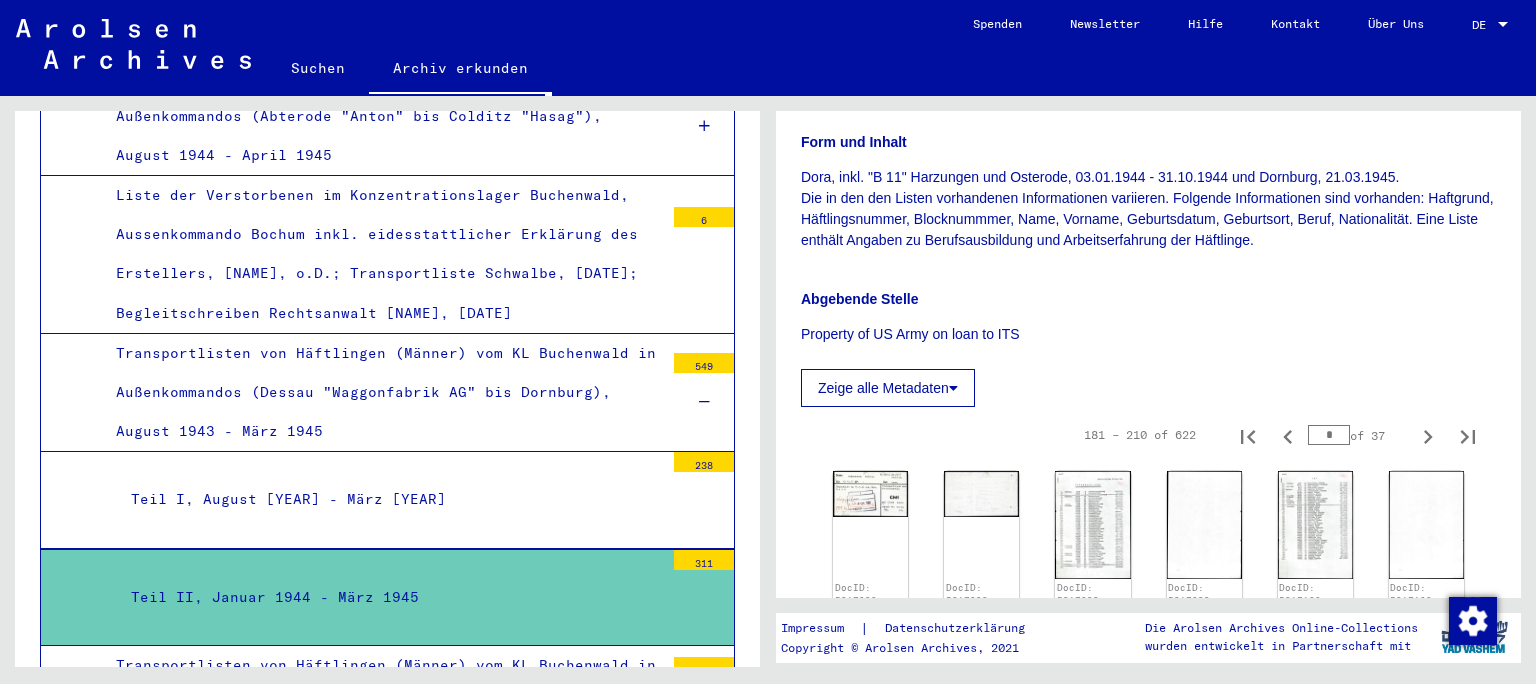 scroll, scrollTop: 511, scrollLeft: 0, axis: vertical 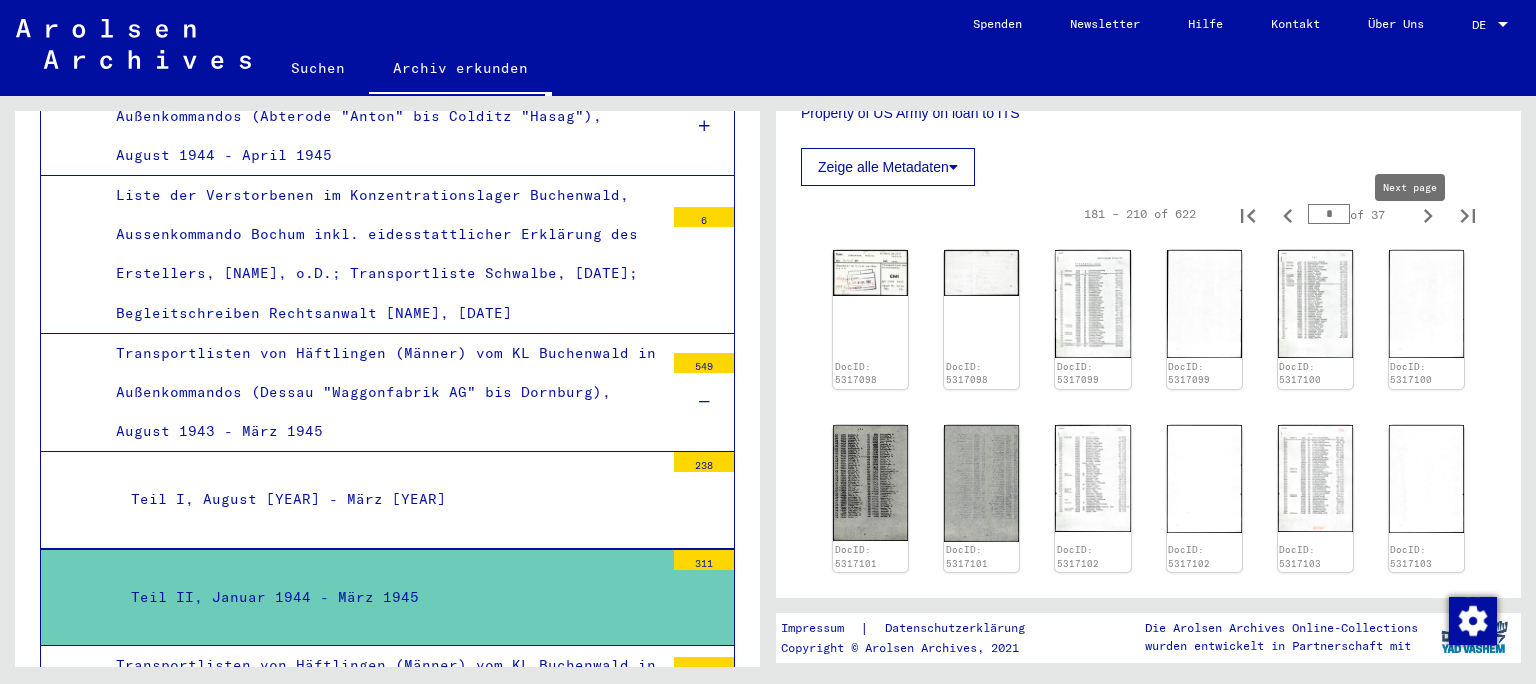 click 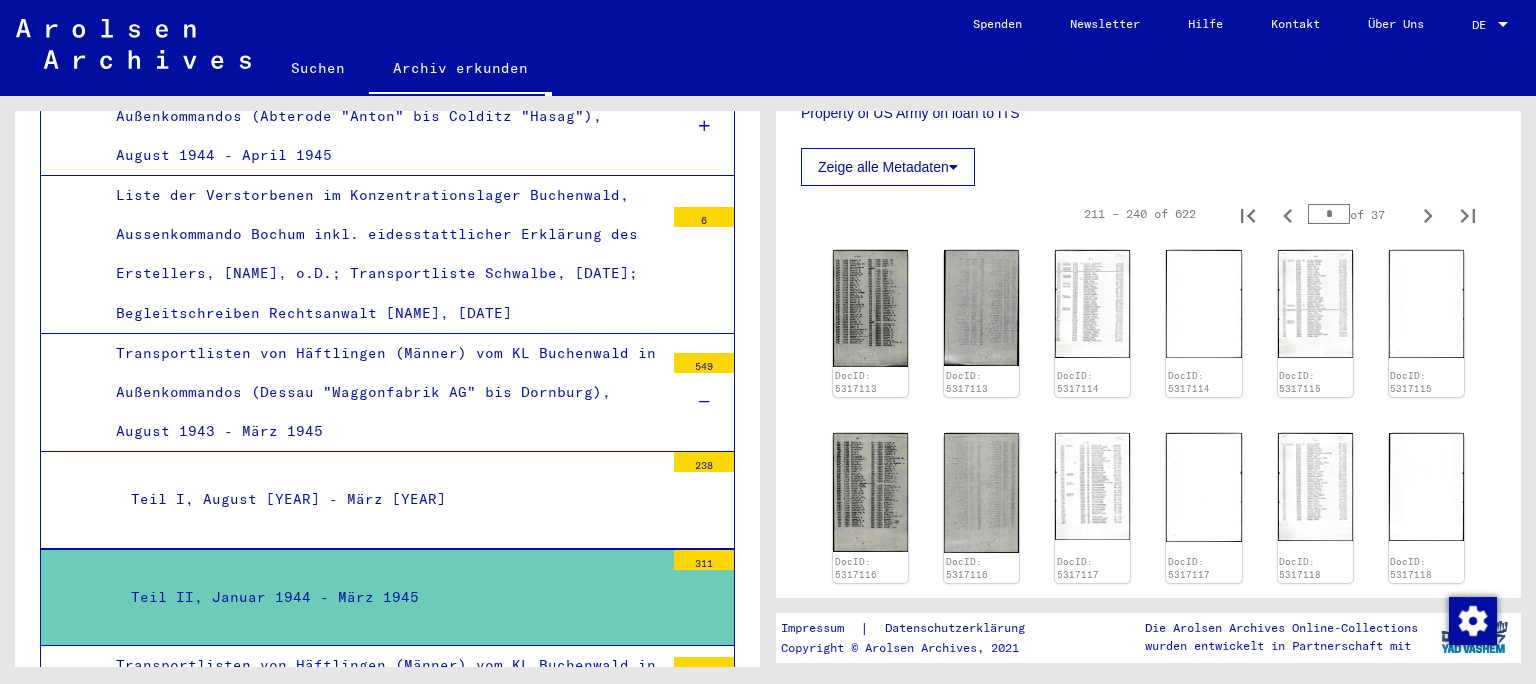 scroll, scrollTop: 909, scrollLeft: 0, axis: vertical 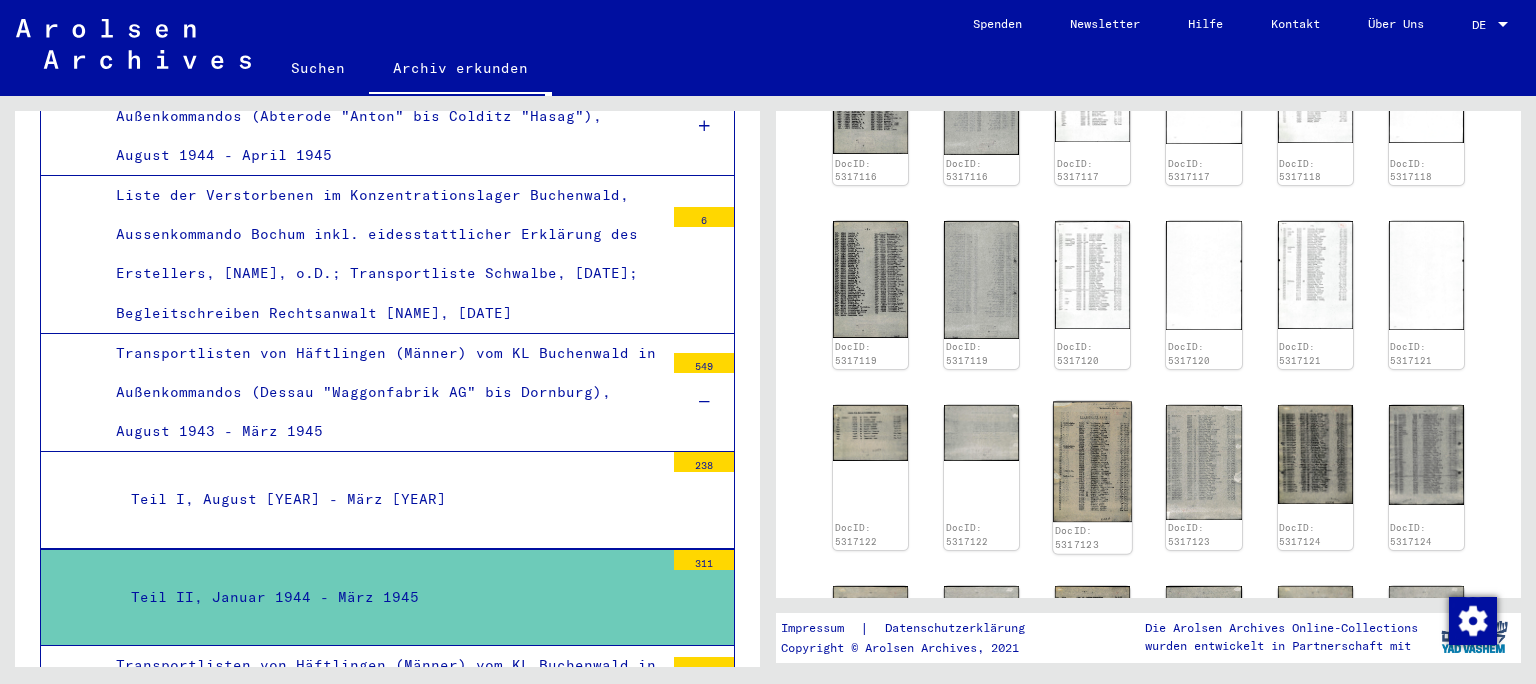 click 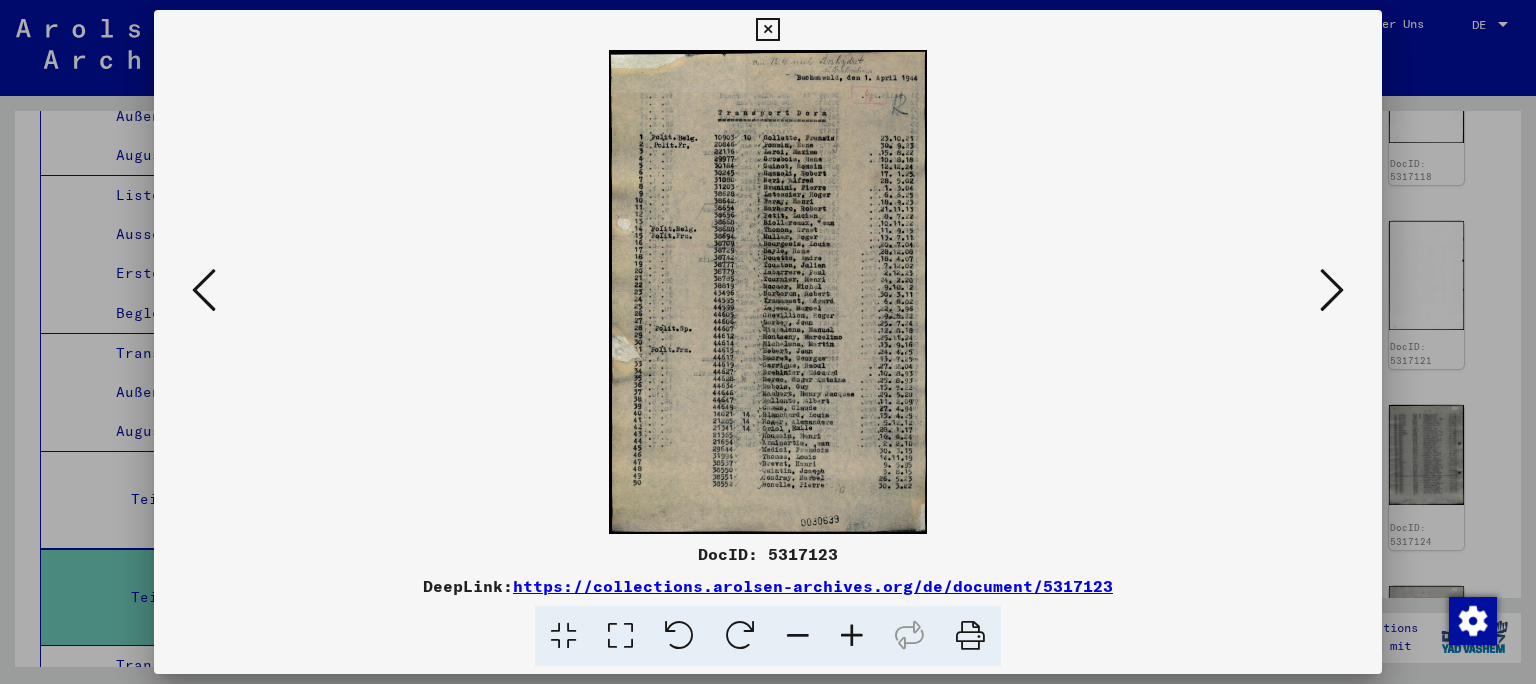 scroll, scrollTop: 10106, scrollLeft: 0, axis: vertical 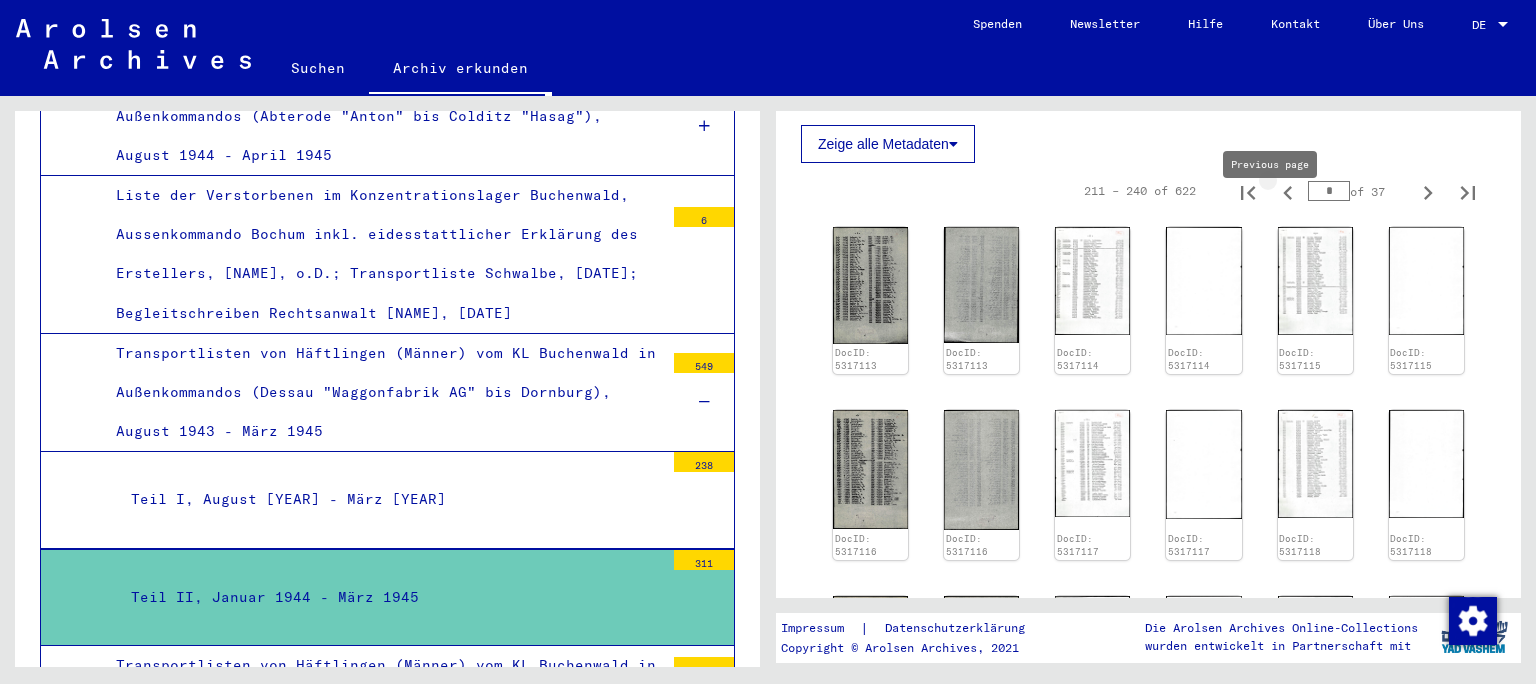 click 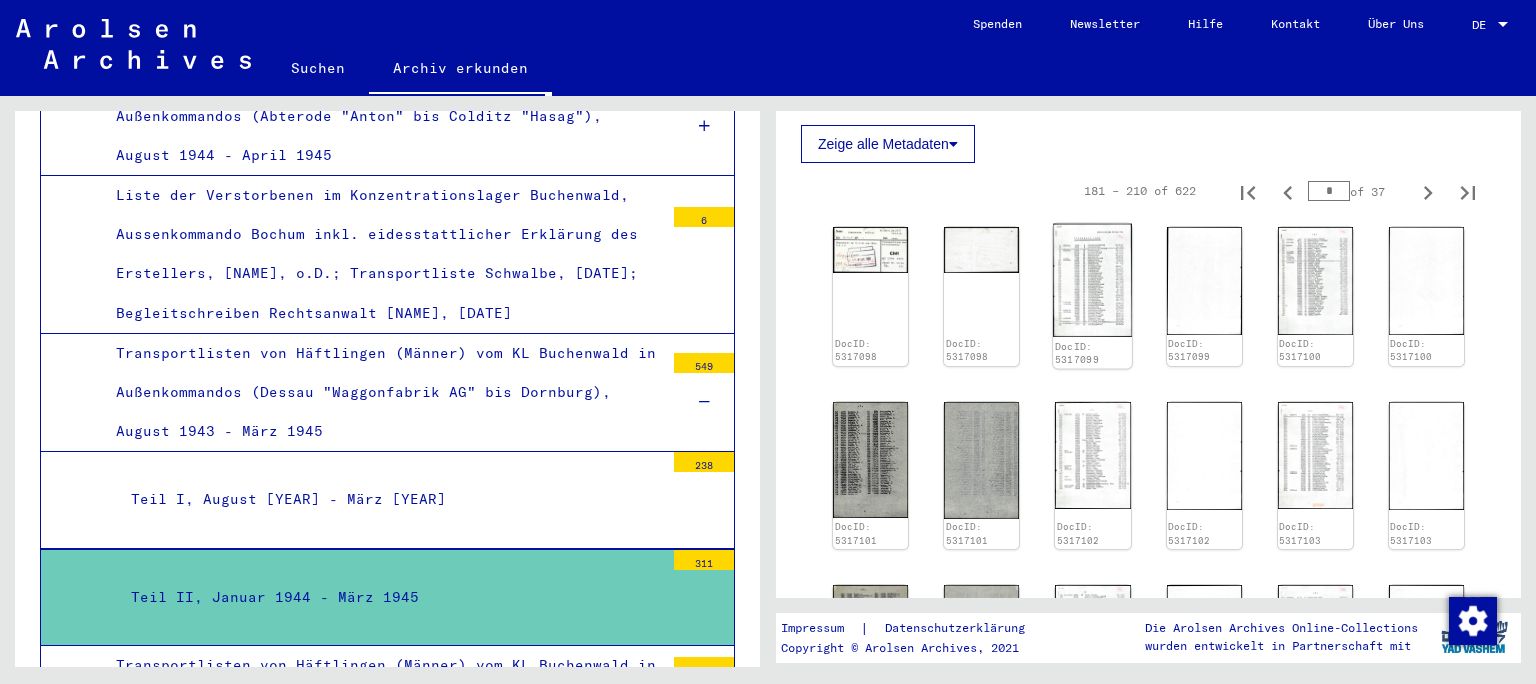 click 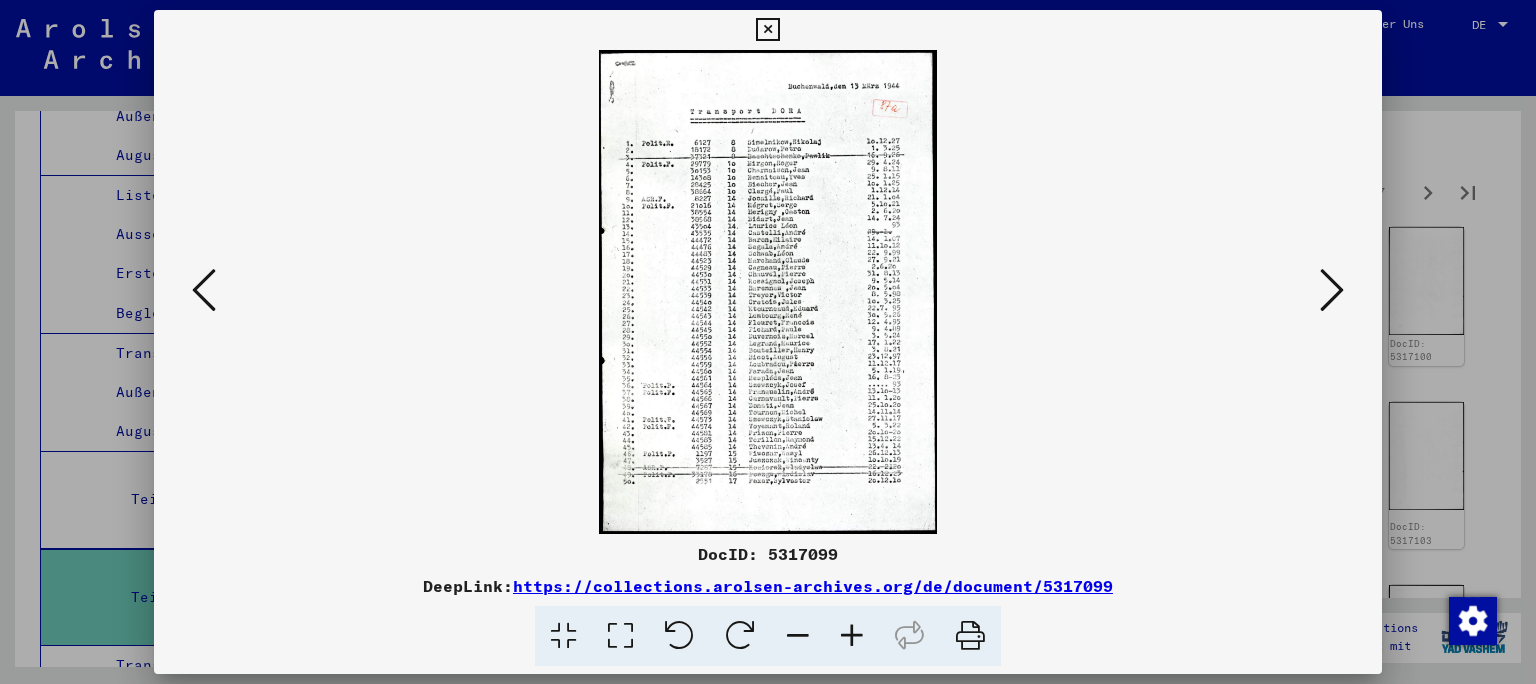click at bounding box center (768, 342) 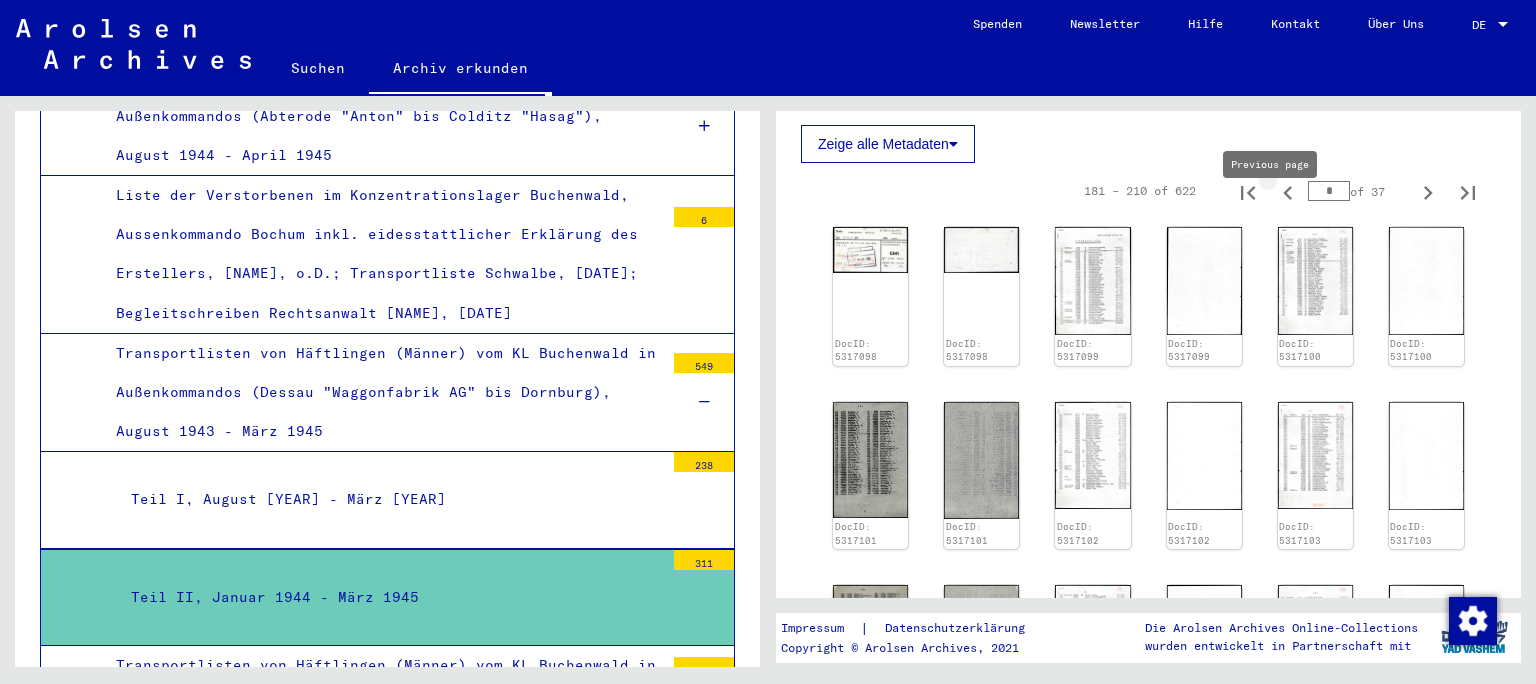 click 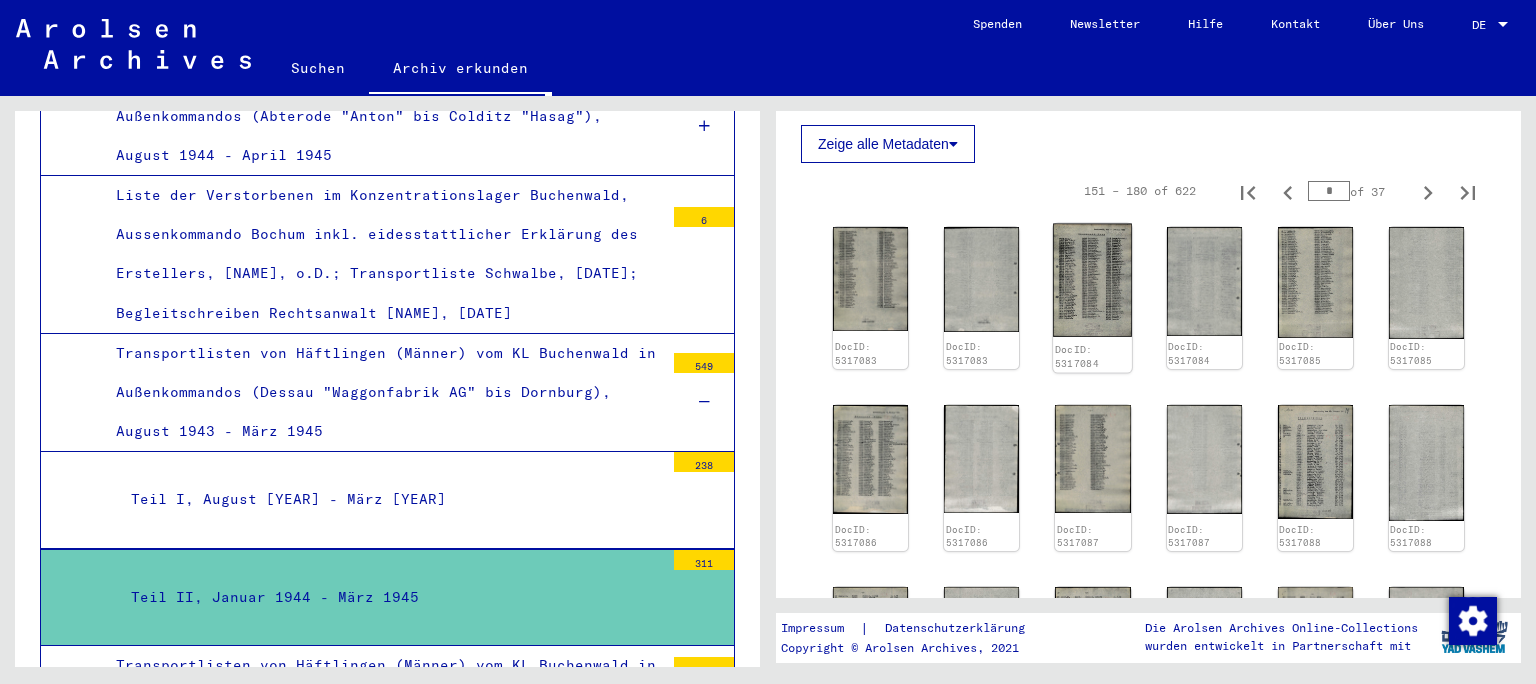 click 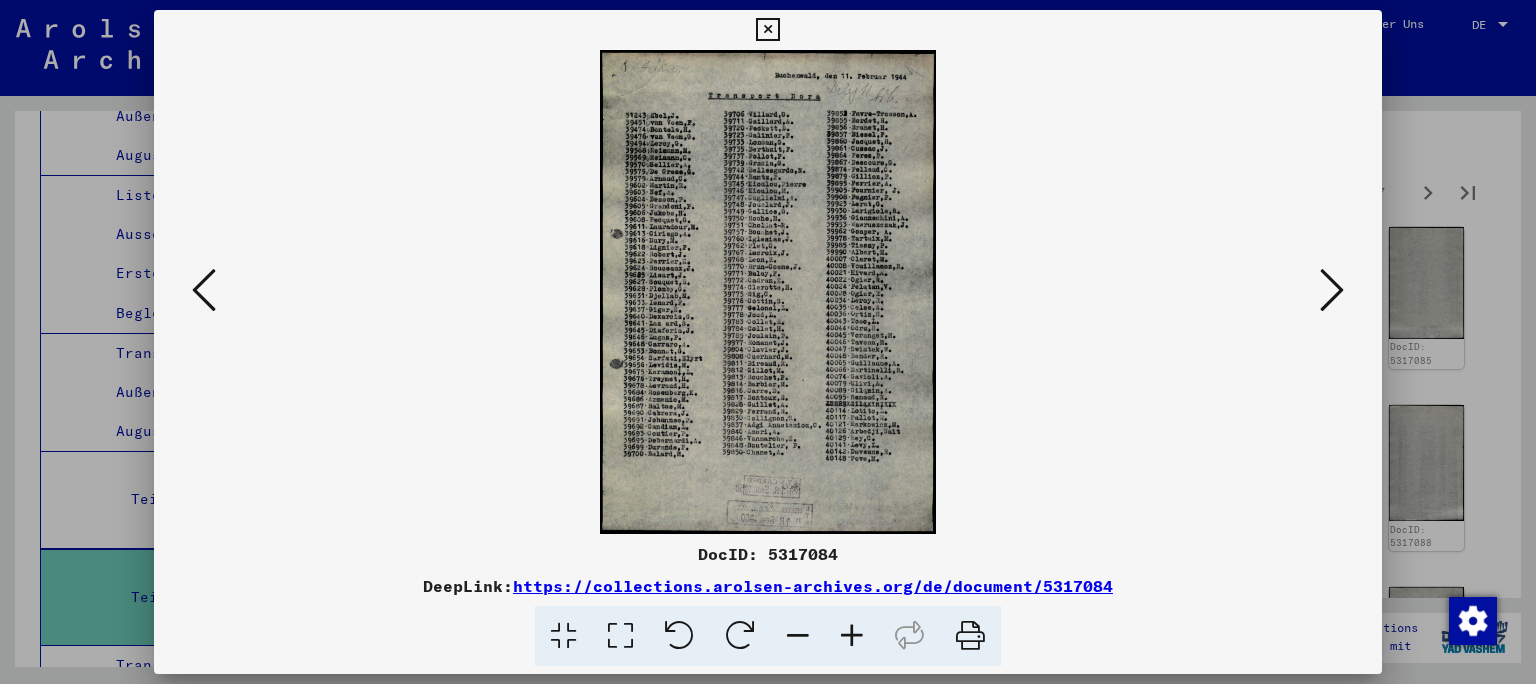 scroll, scrollTop: 10106, scrollLeft: 0, axis: vertical 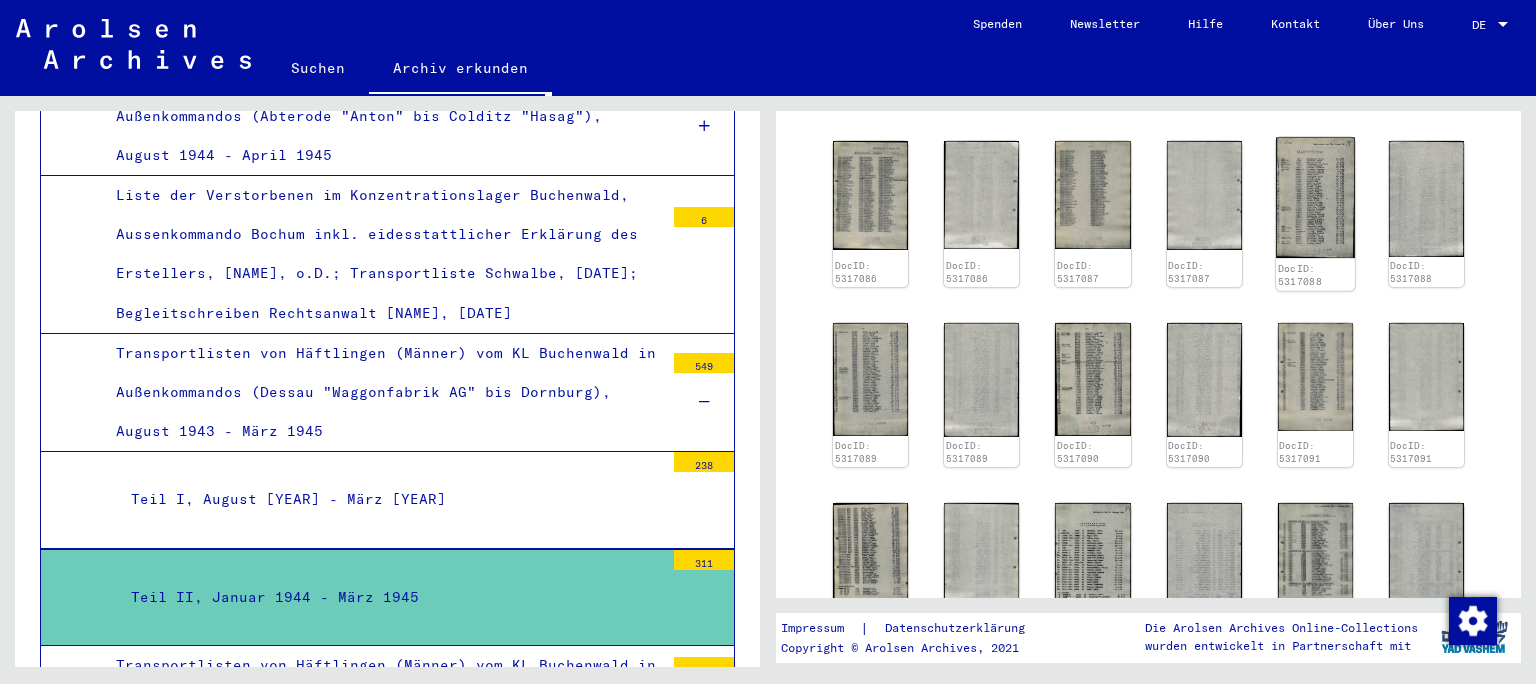 click 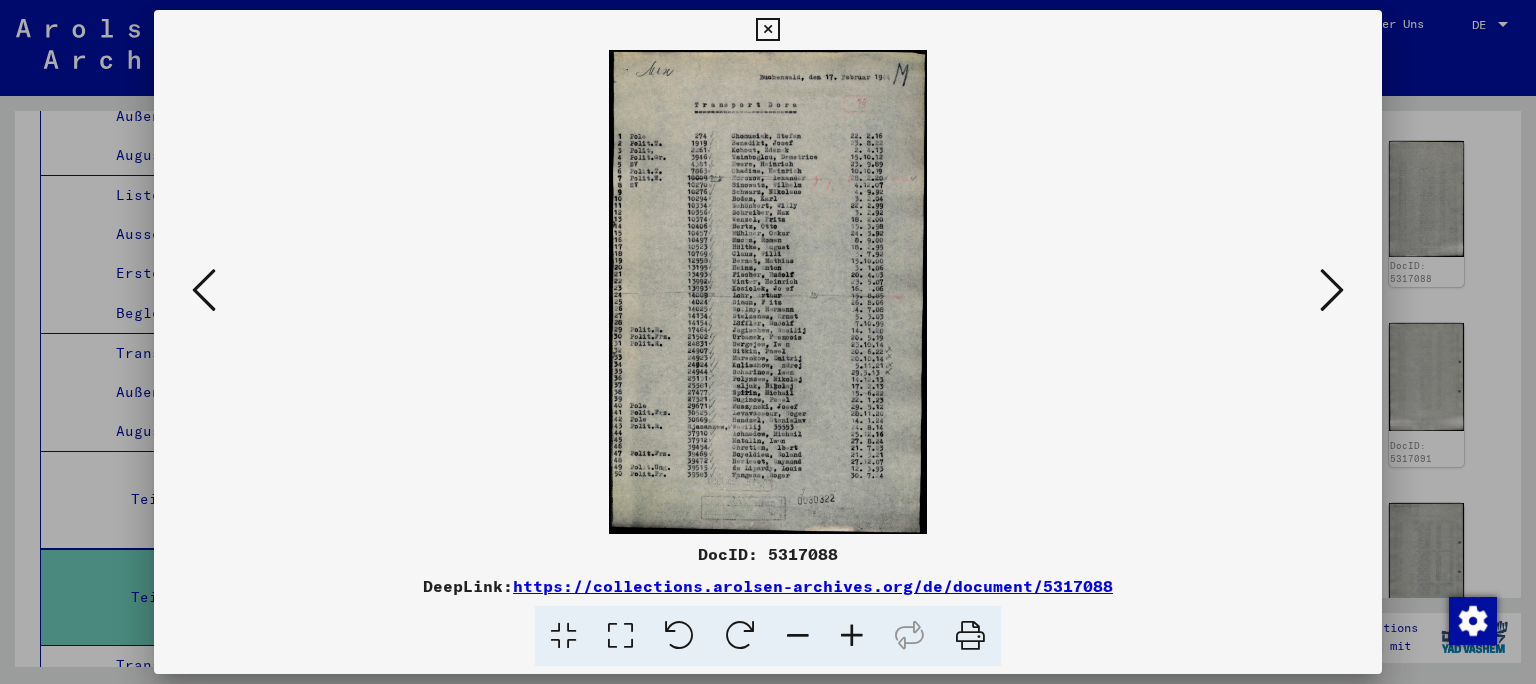 scroll, scrollTop: 10106, scrollLeft: 0, axis: vertical 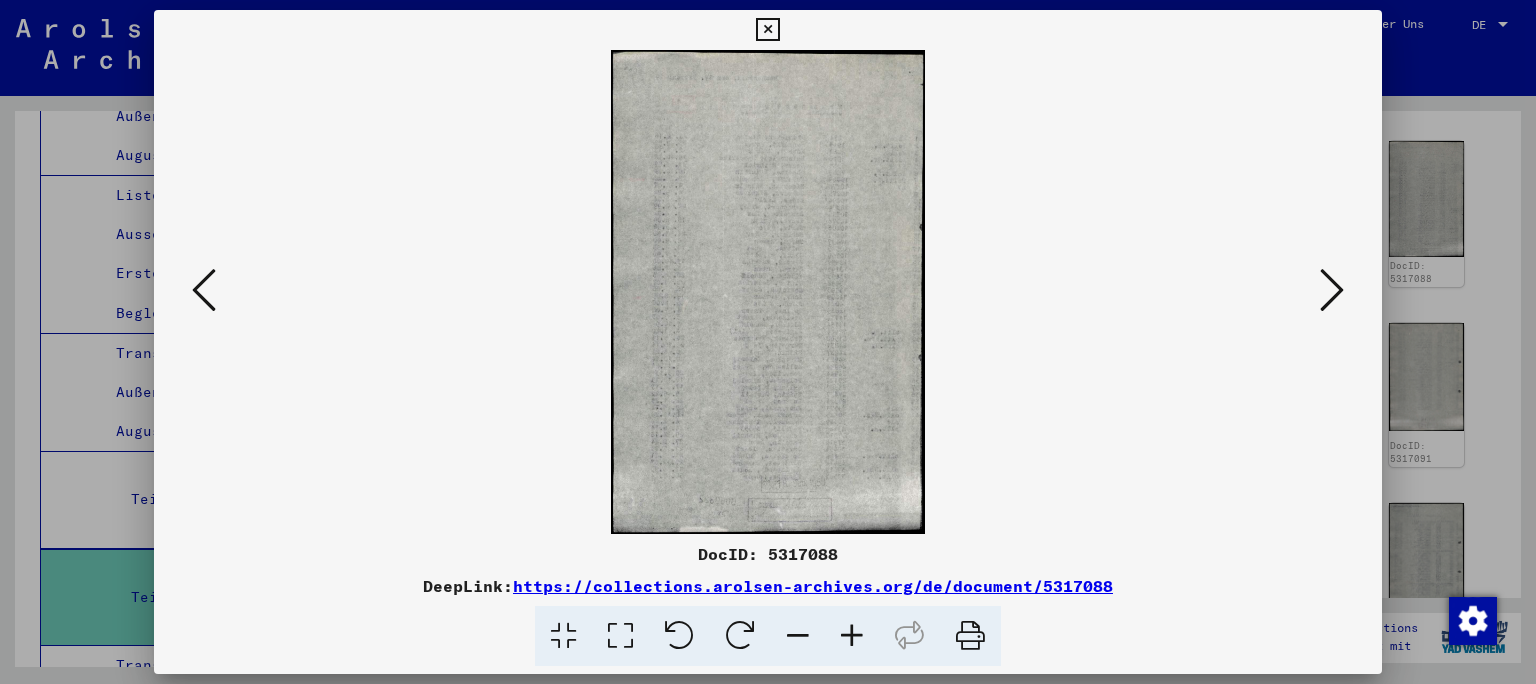 click at bounding box center (1332, 290) 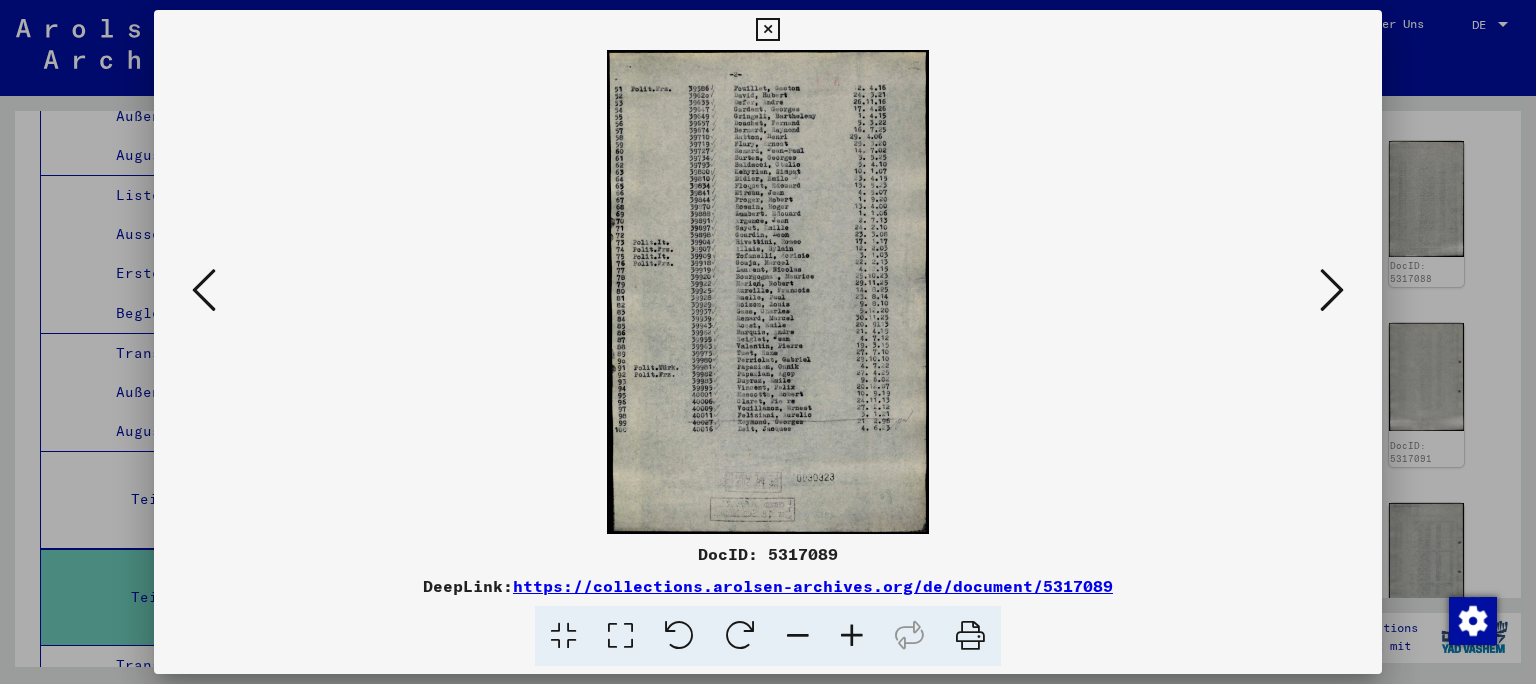 click at bounding box center [1332, 290] 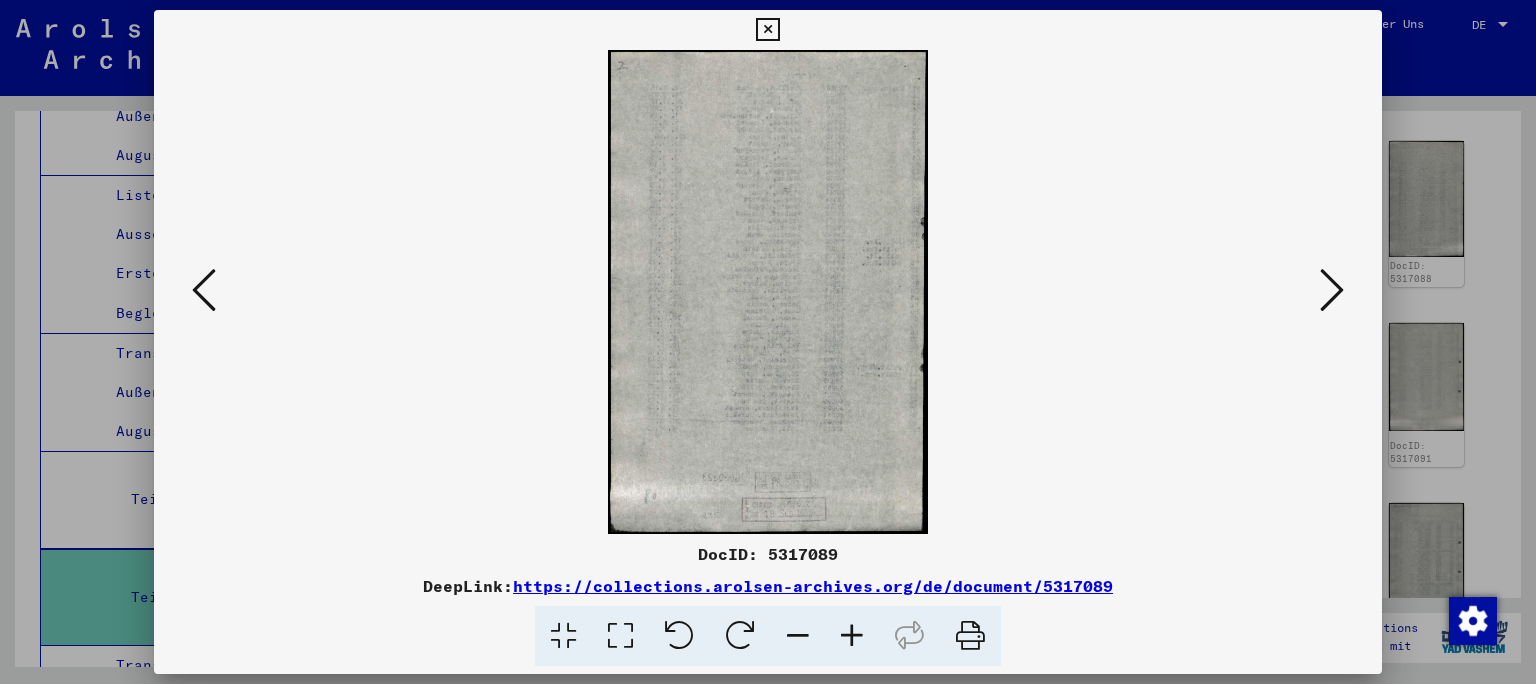 click at bounding box center [1332, 290] 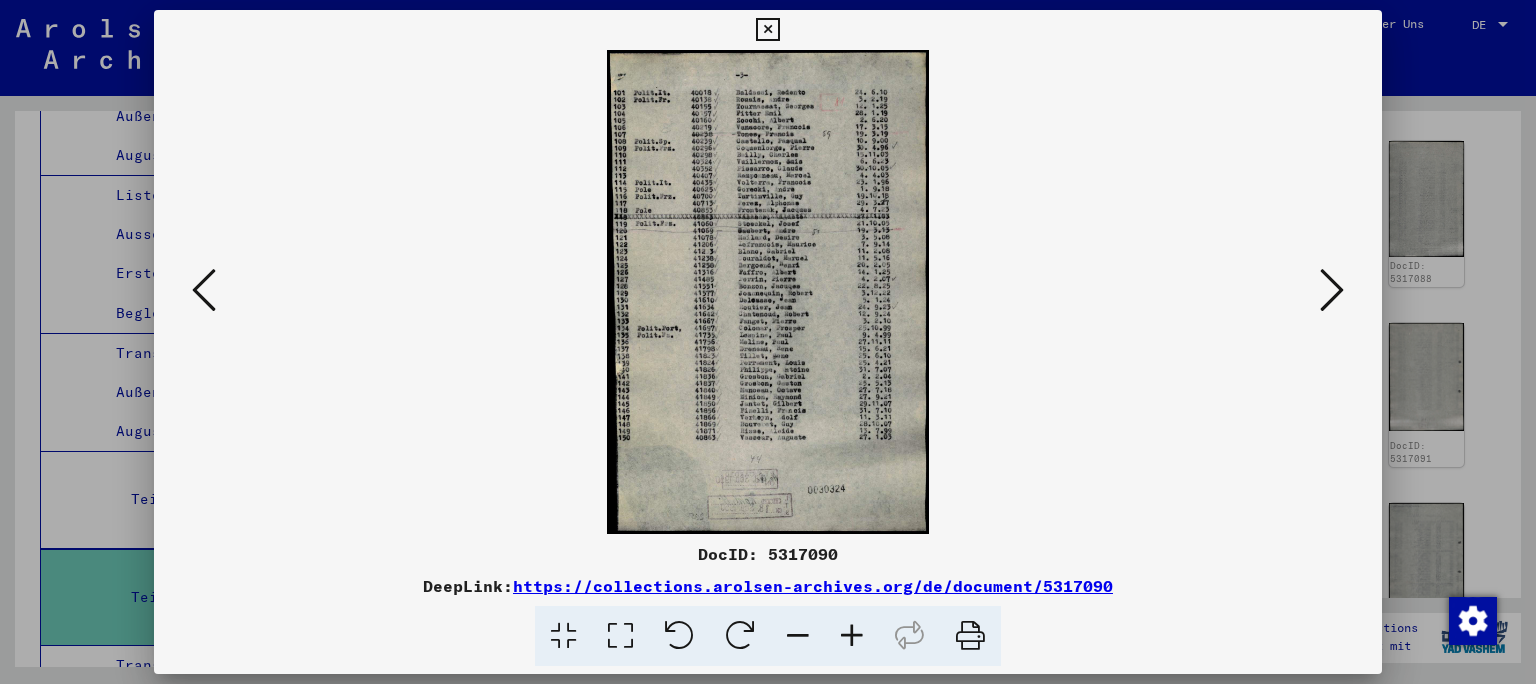 click at bounding box center (1332, 291) 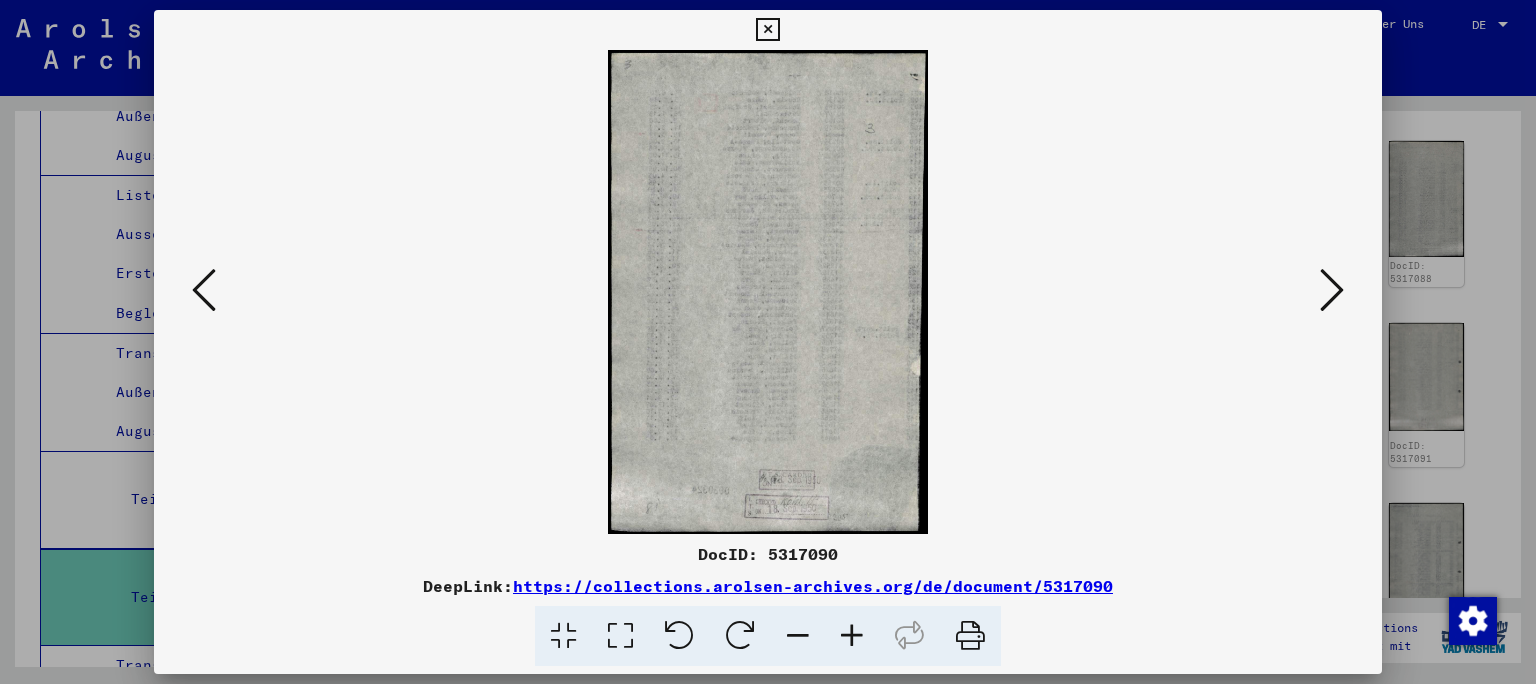 click at bounding box center [1332, 291] 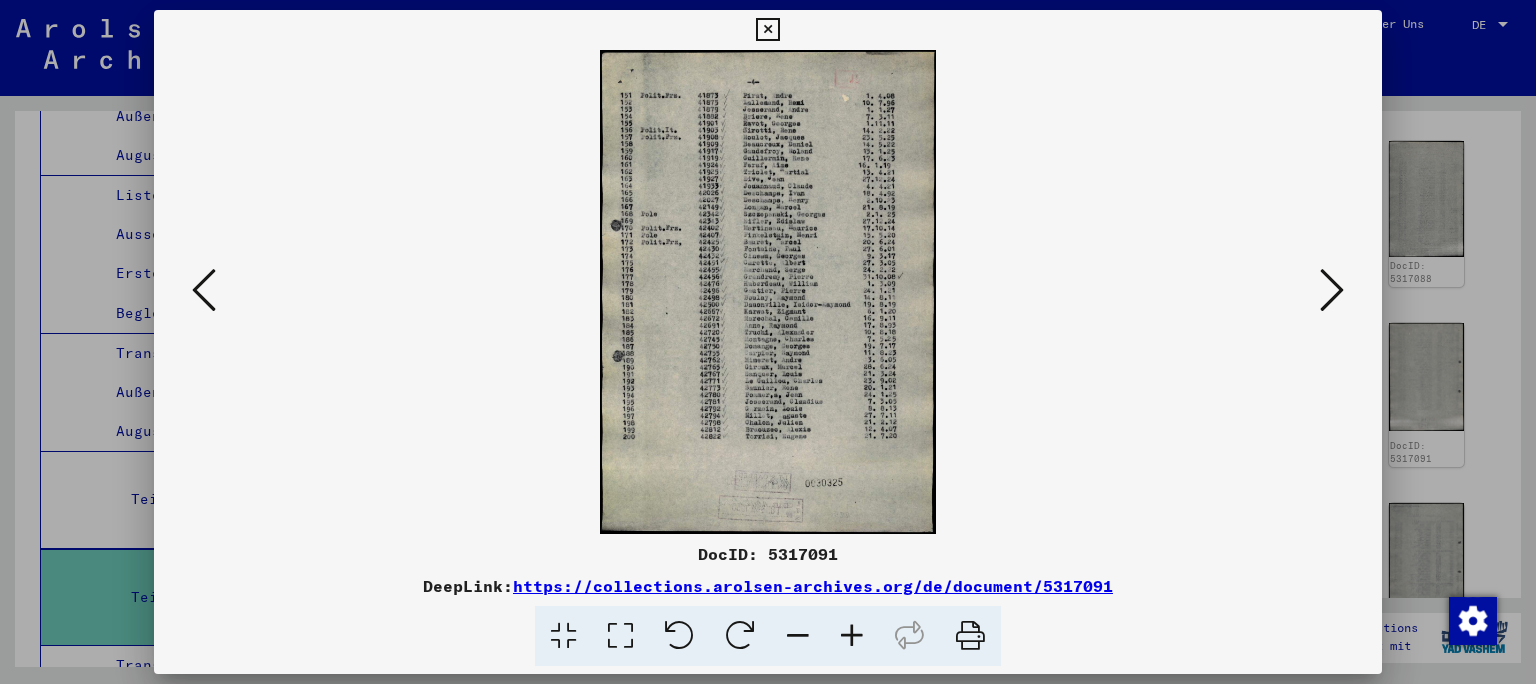 click at bounding box center (1332, 291) 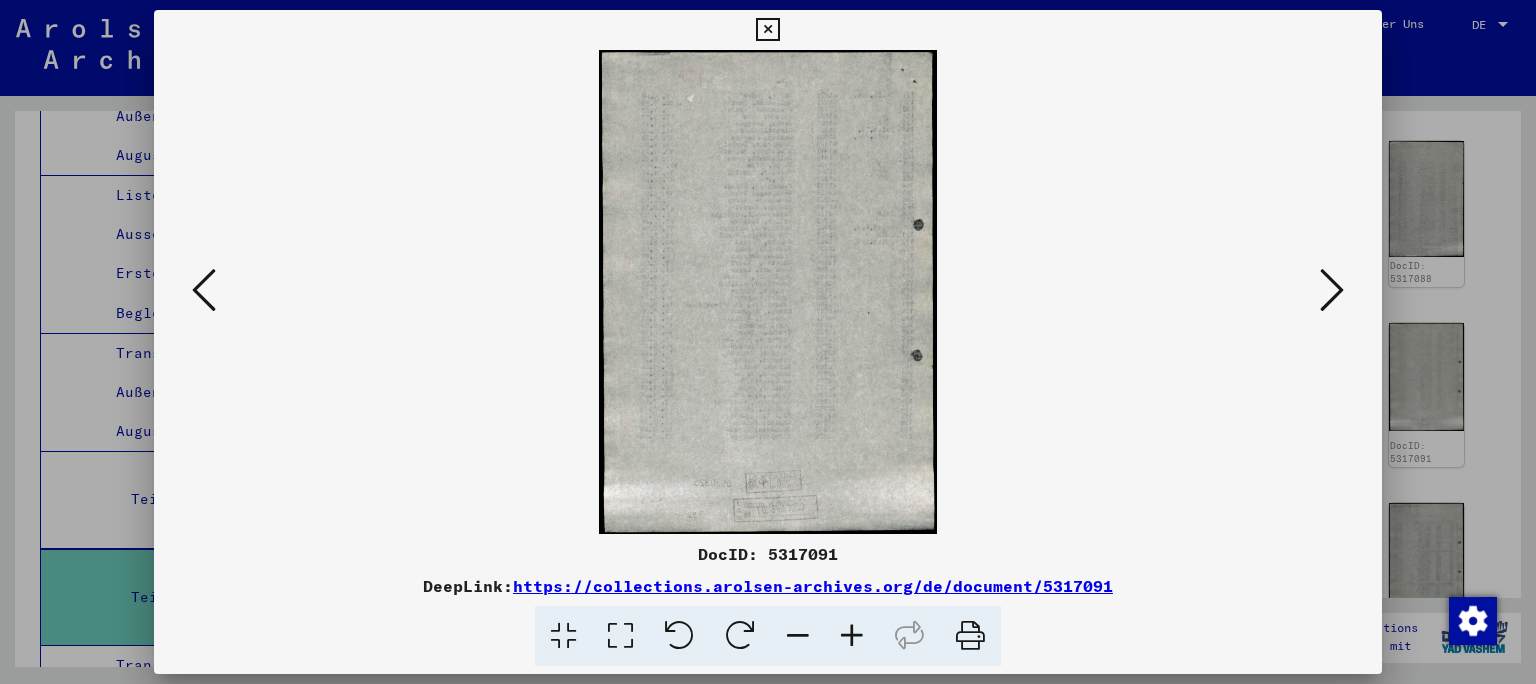 click at bounding box center (1332, 291) 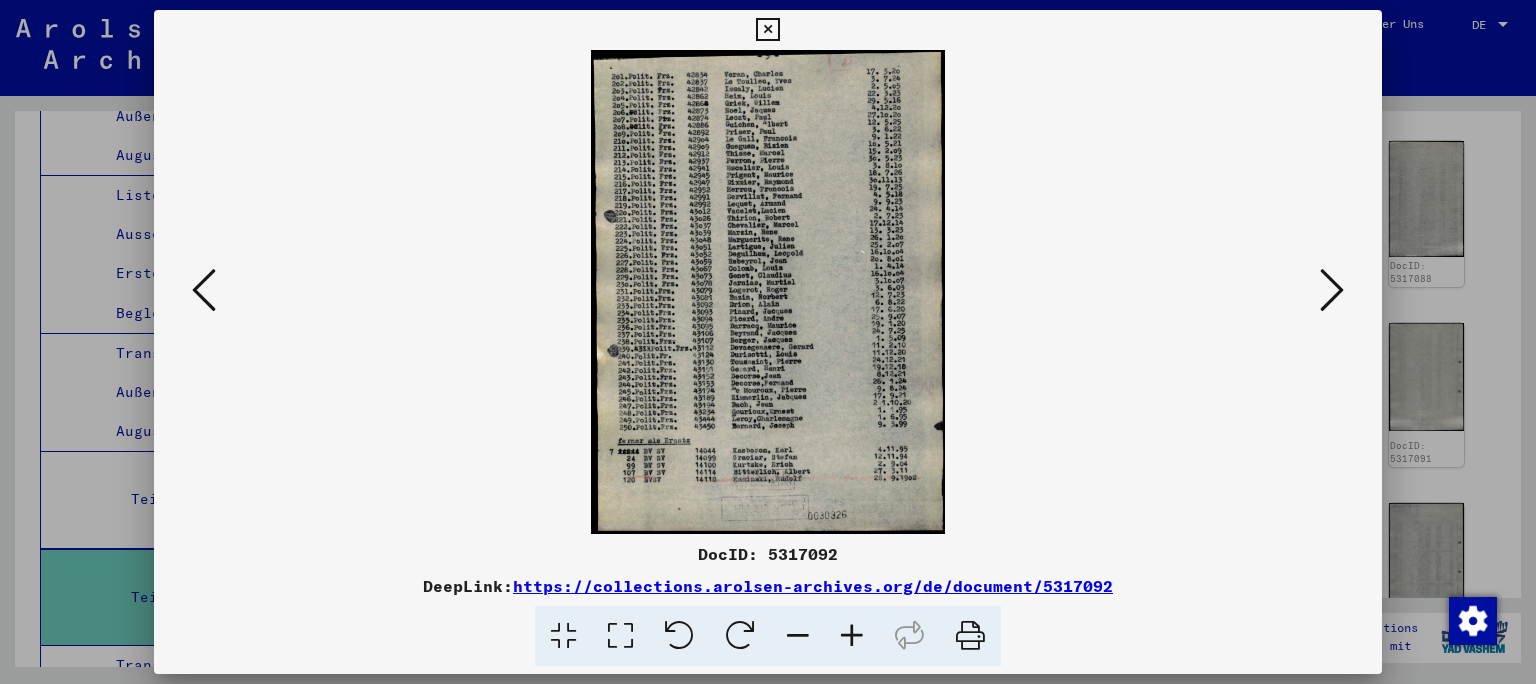click at bounding box center [1332, 291] 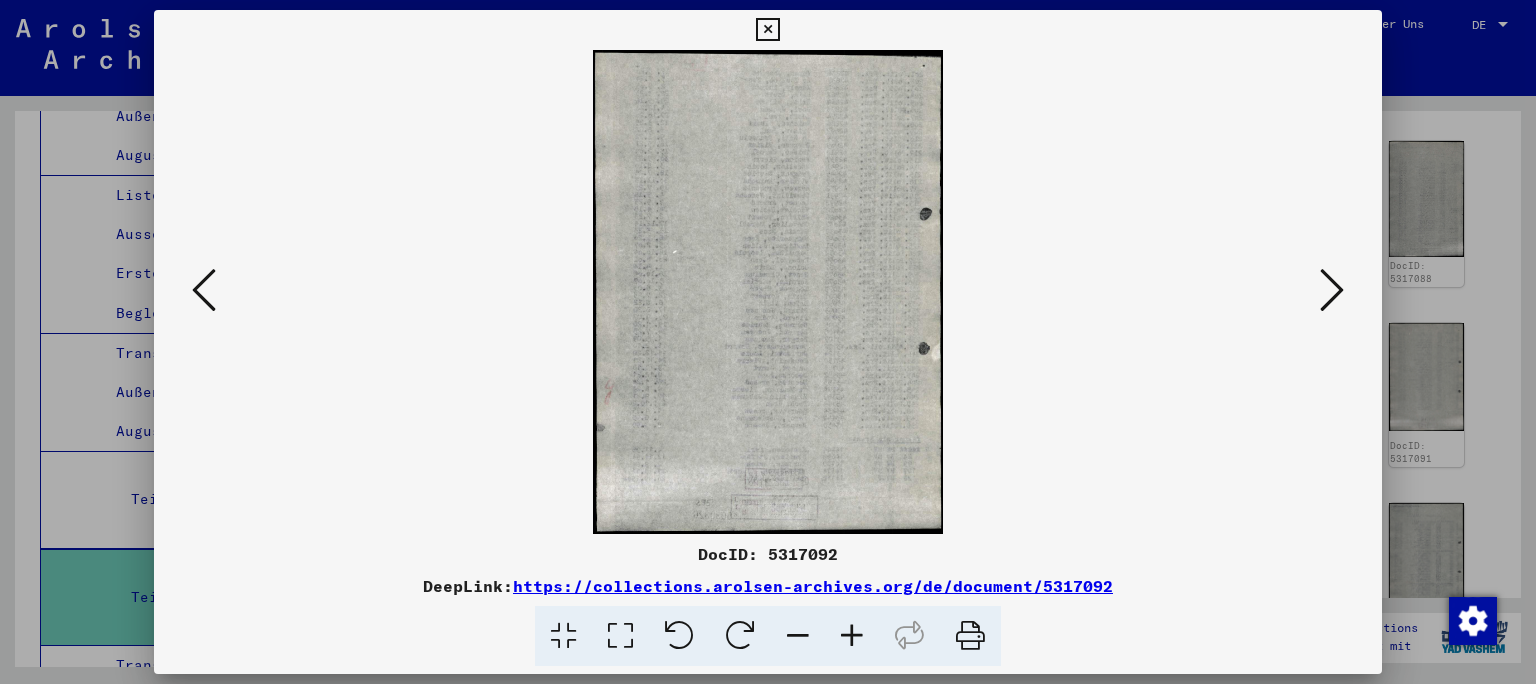 click at bounding box center [1332, 291] 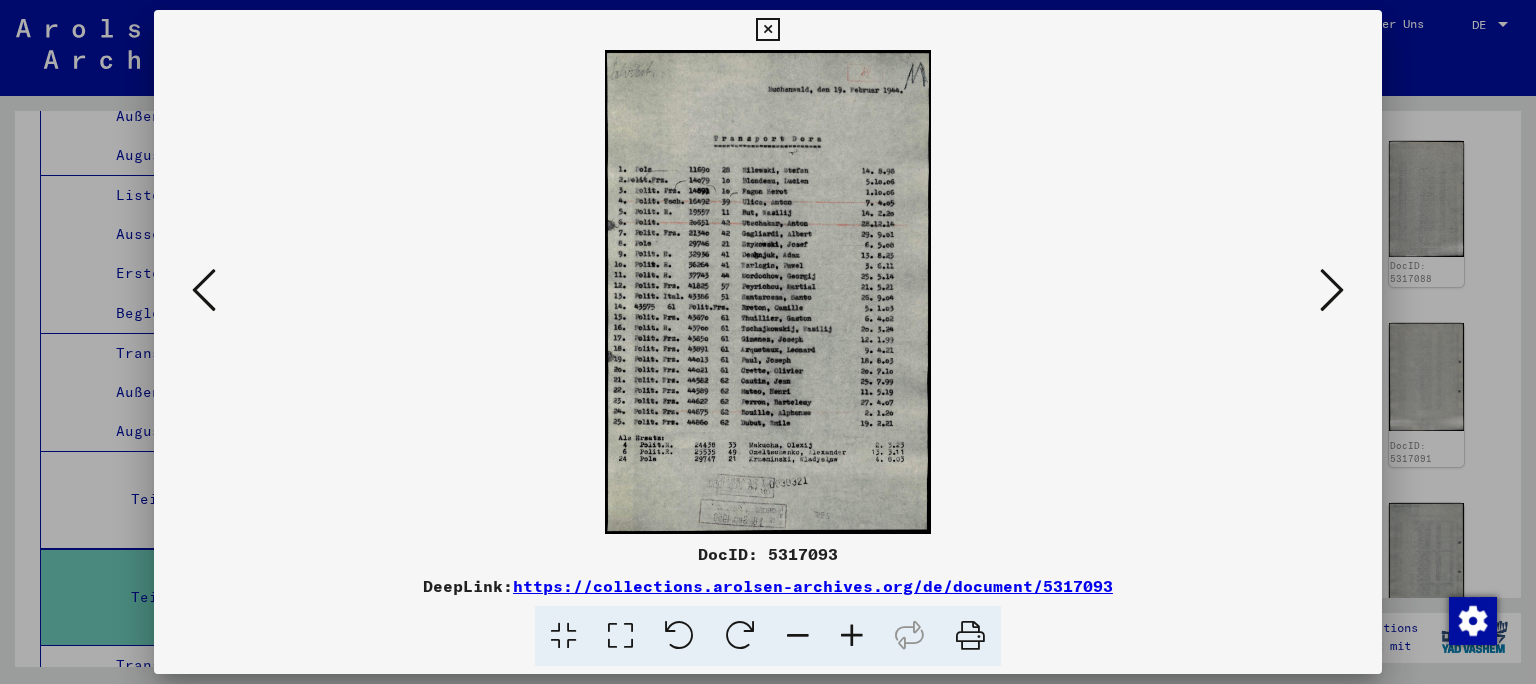 click at bounding box center (204, 290) 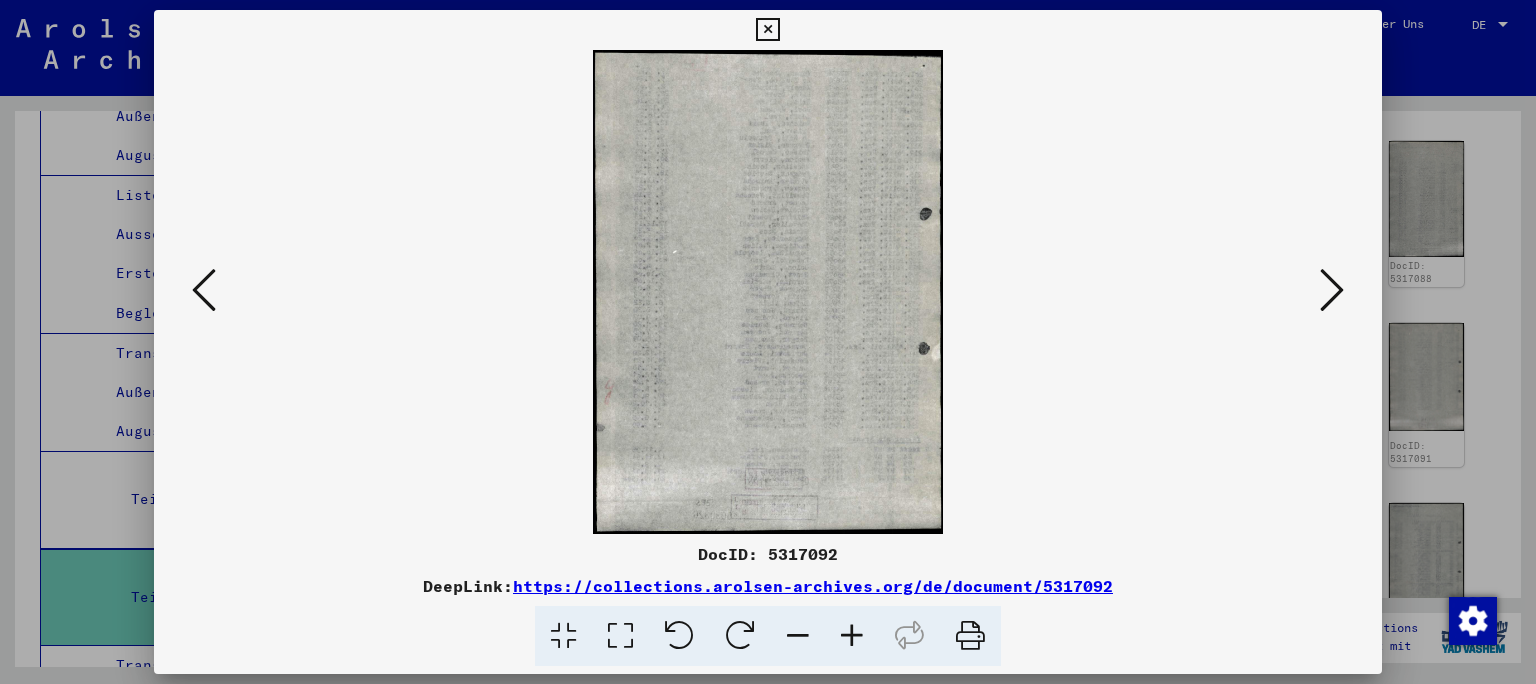 click at bounding box center (204, 290) 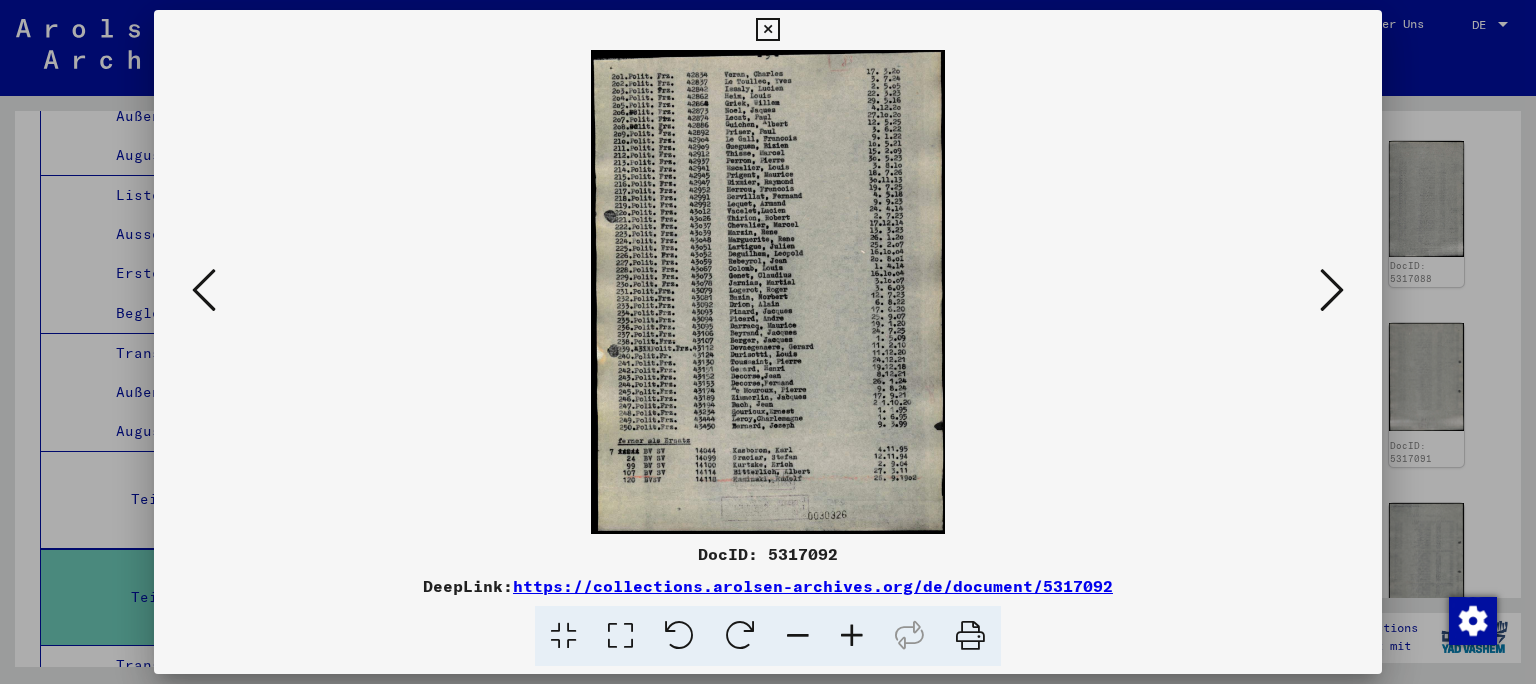 click at bounding box center [204, 290] 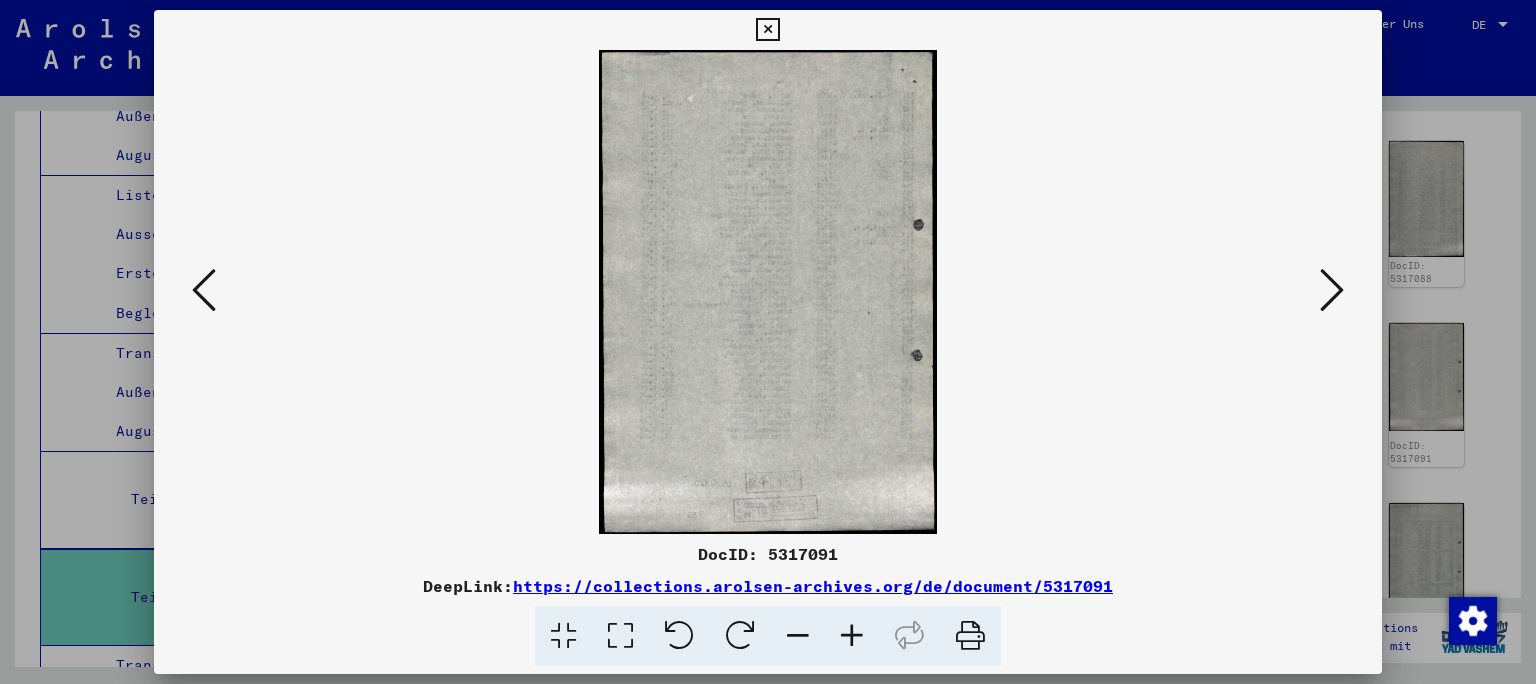 click at bounding box center [204, 290] 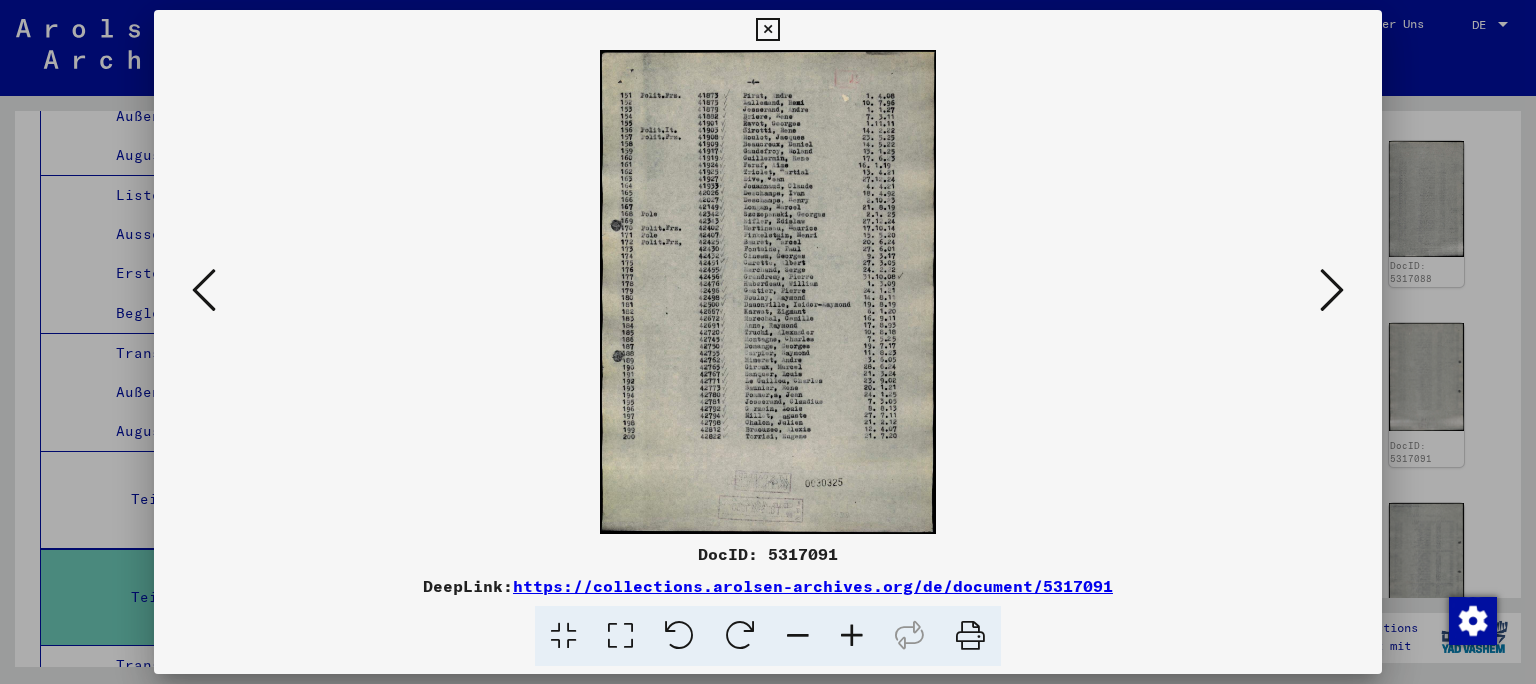click at bounding box center [1332, 290] 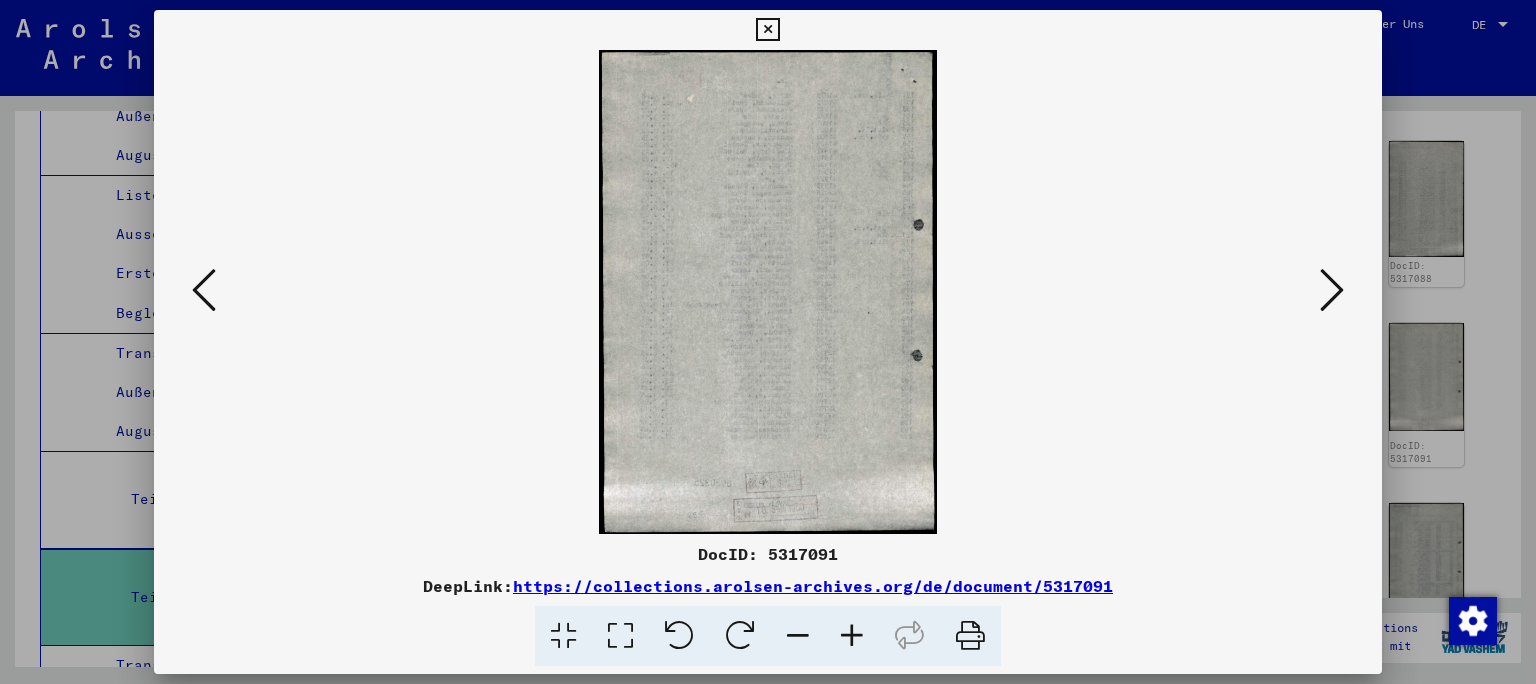 click at bounding box center (1332, 290) 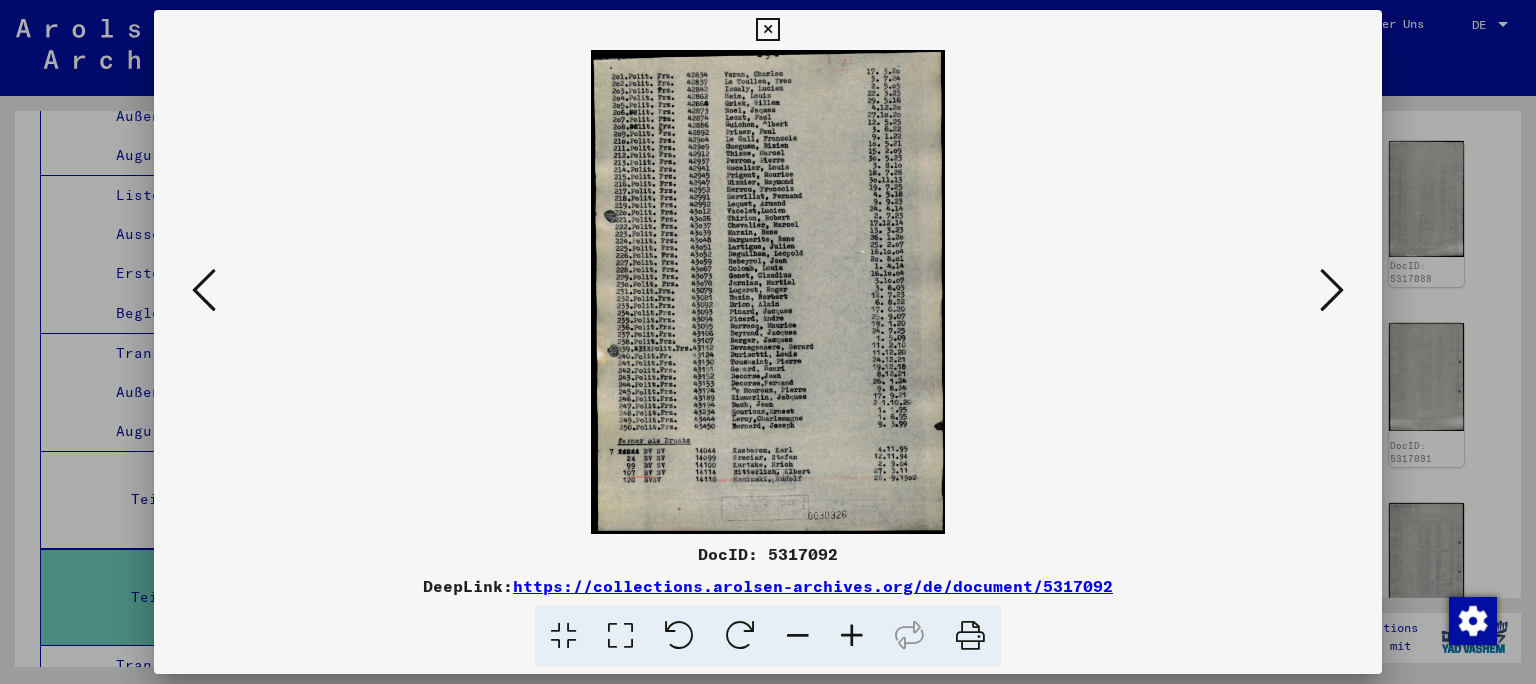 click at bounding box center (204, 290) 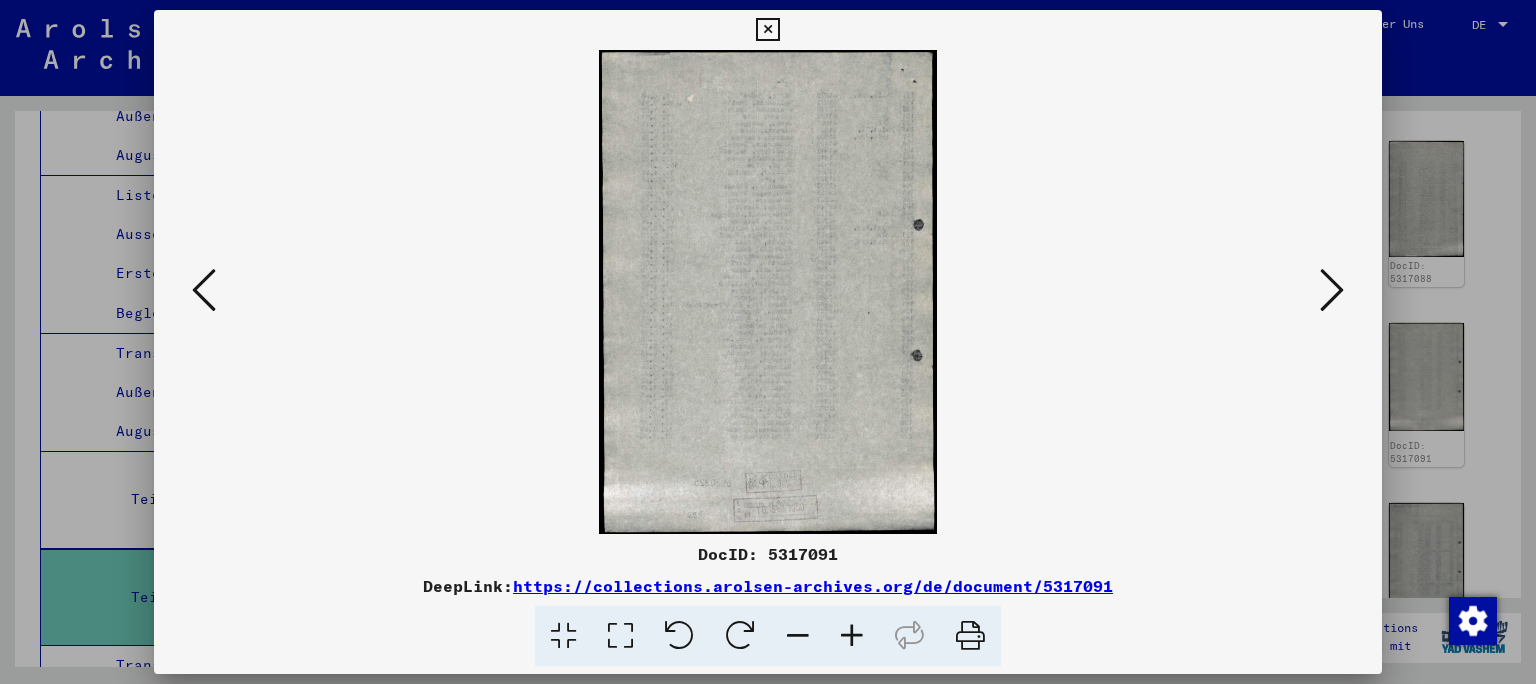 click at bounding box center (204, 290) 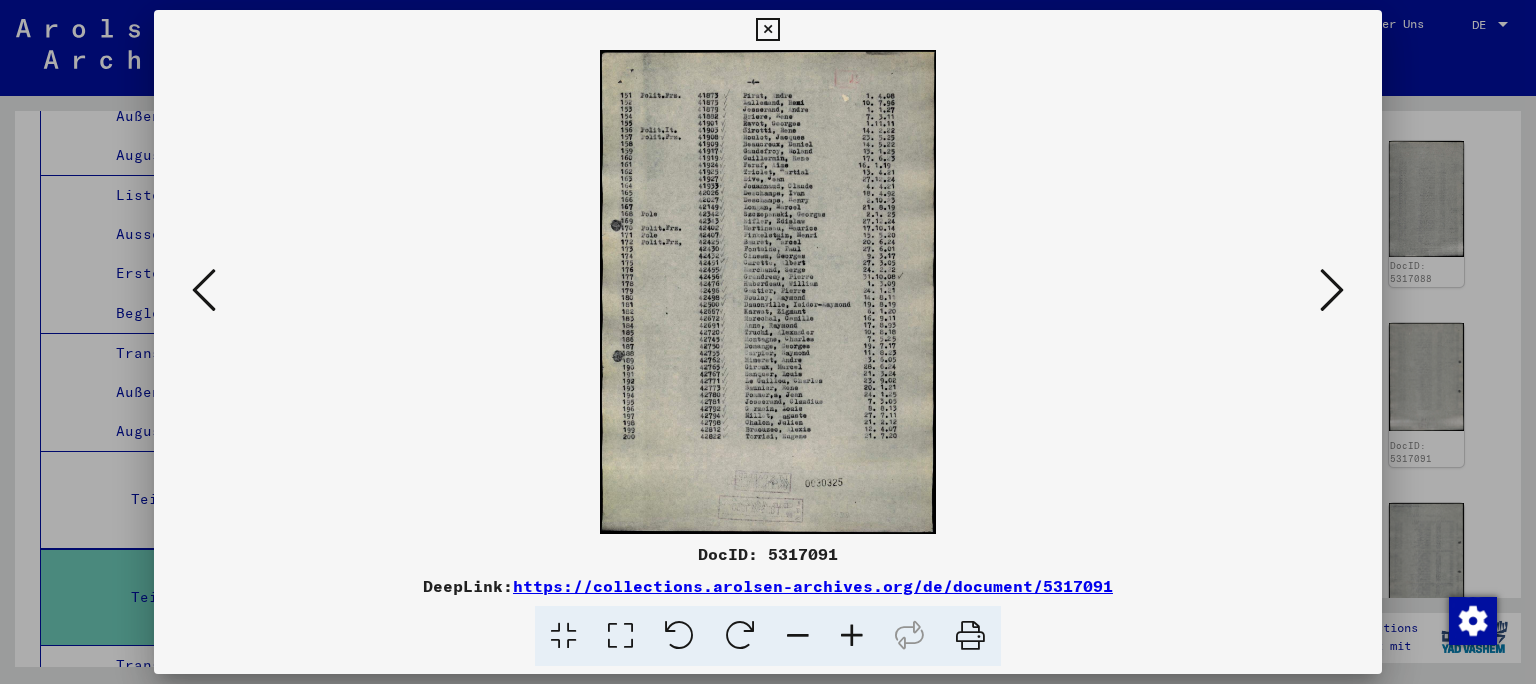 click at bounding box center [204, 290] 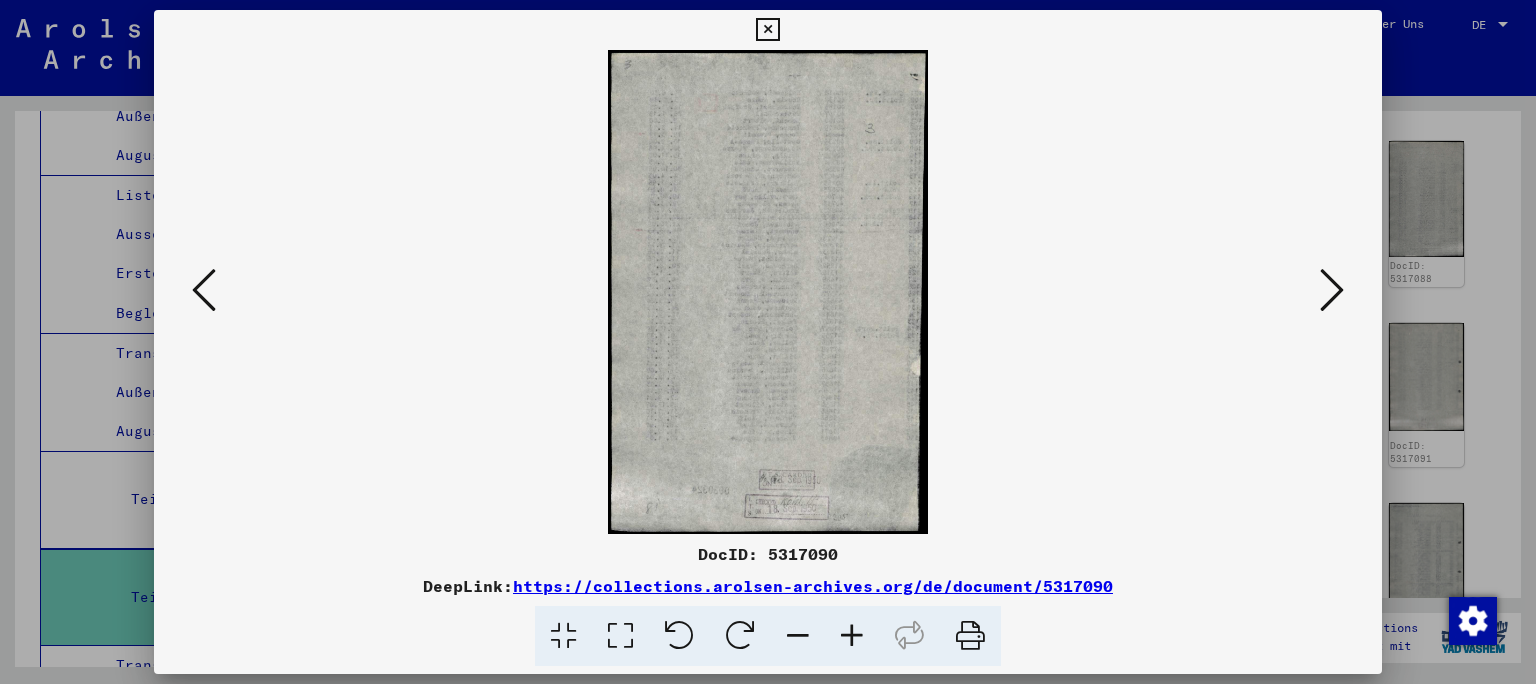 click at bounding box center (204, 290) 